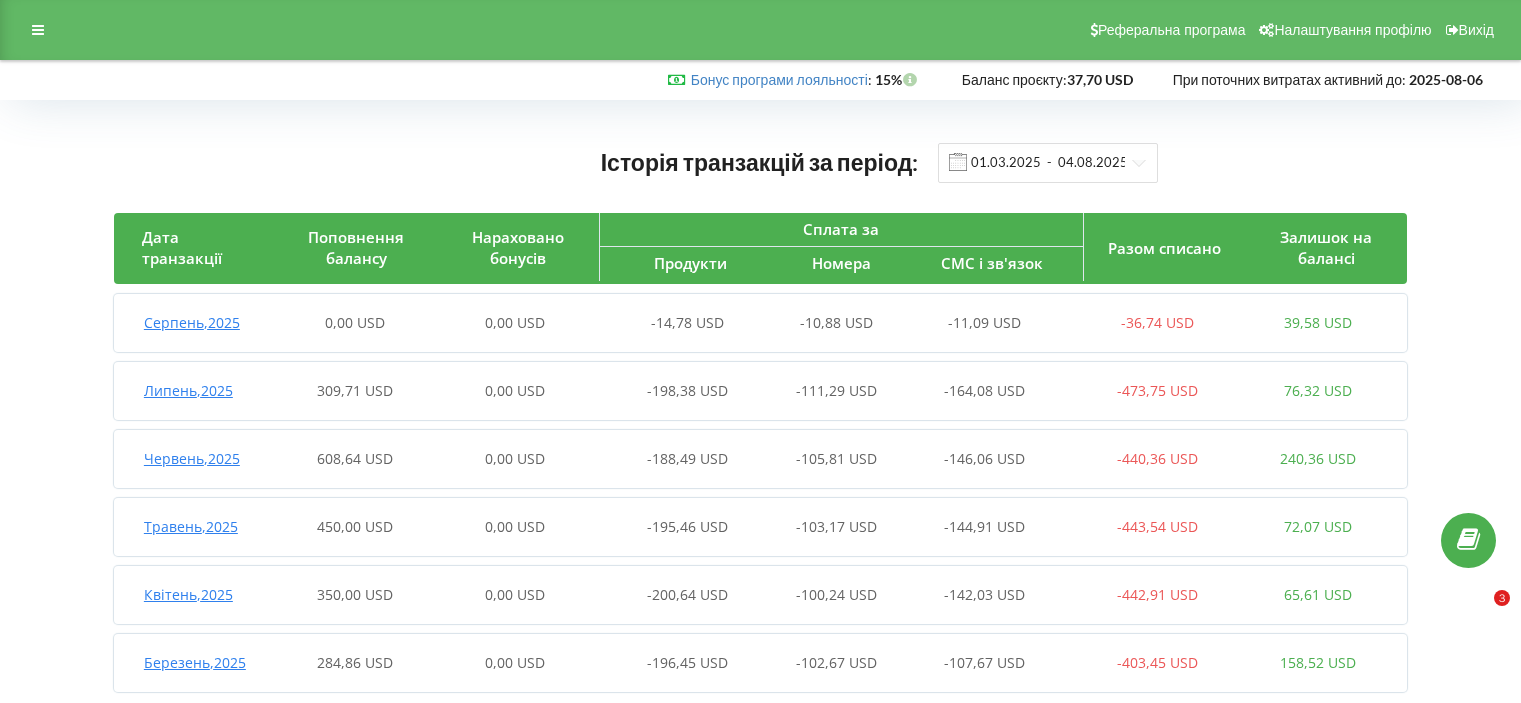 scroll, scrollTop: 0, scrollLeft: 0, axis: both 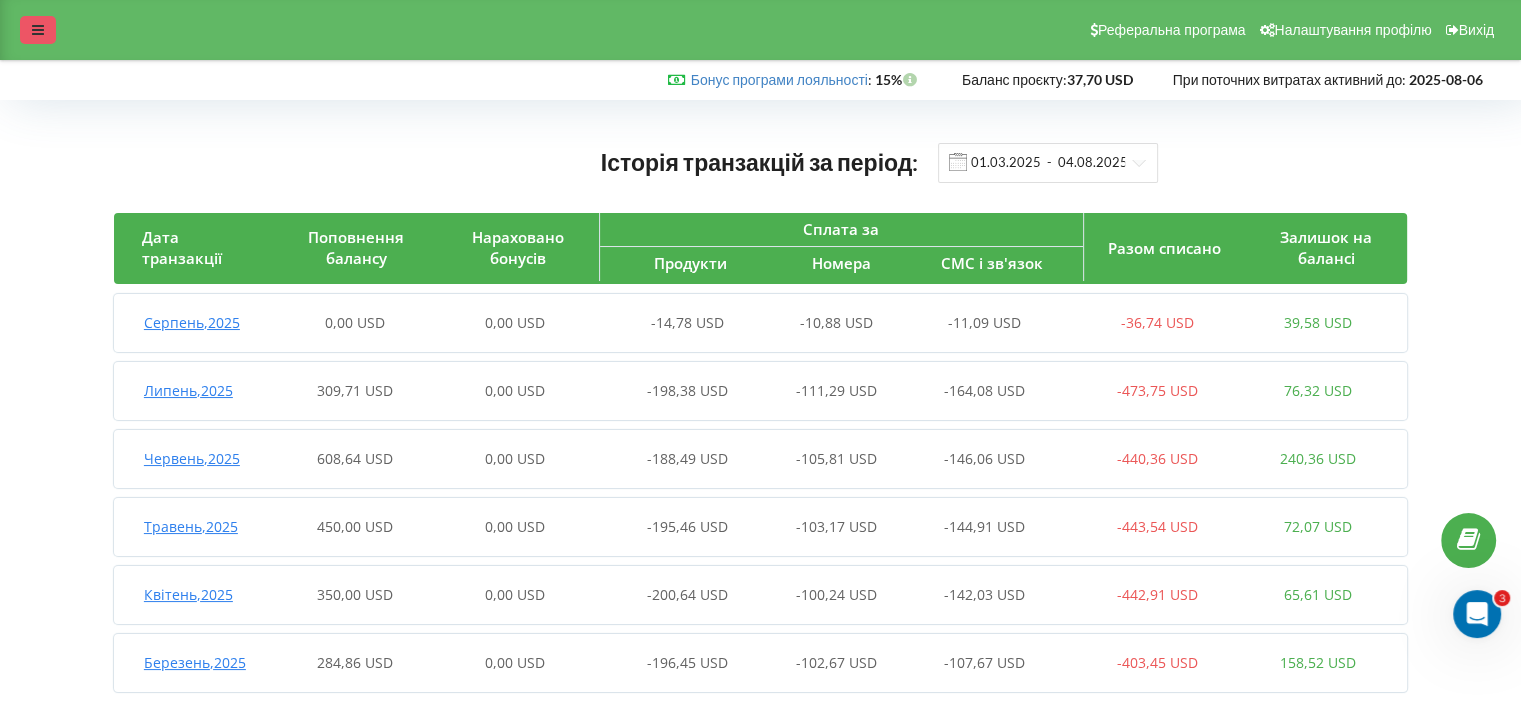 click at bounding box center (38, 30) 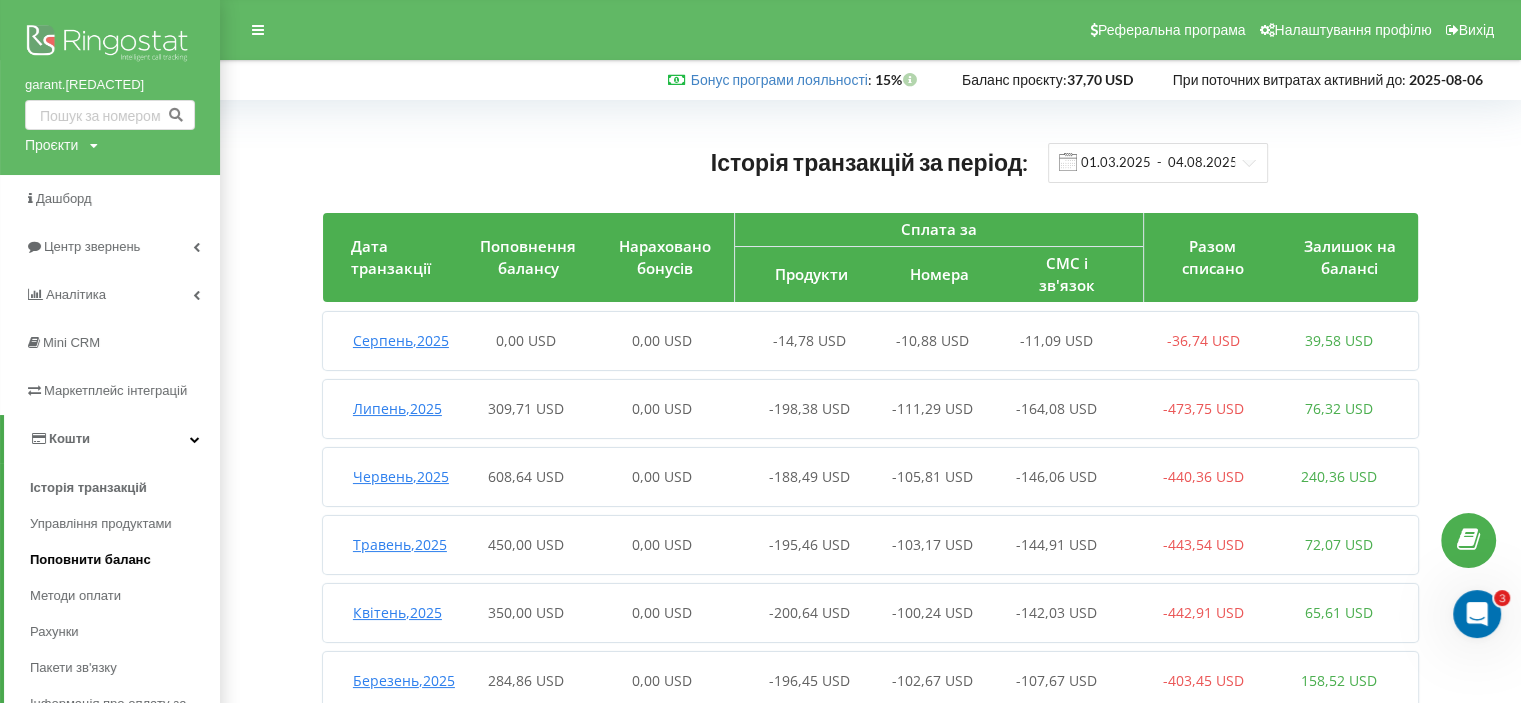 click on "Поповнити баланс" at bounding box center (90, 560) 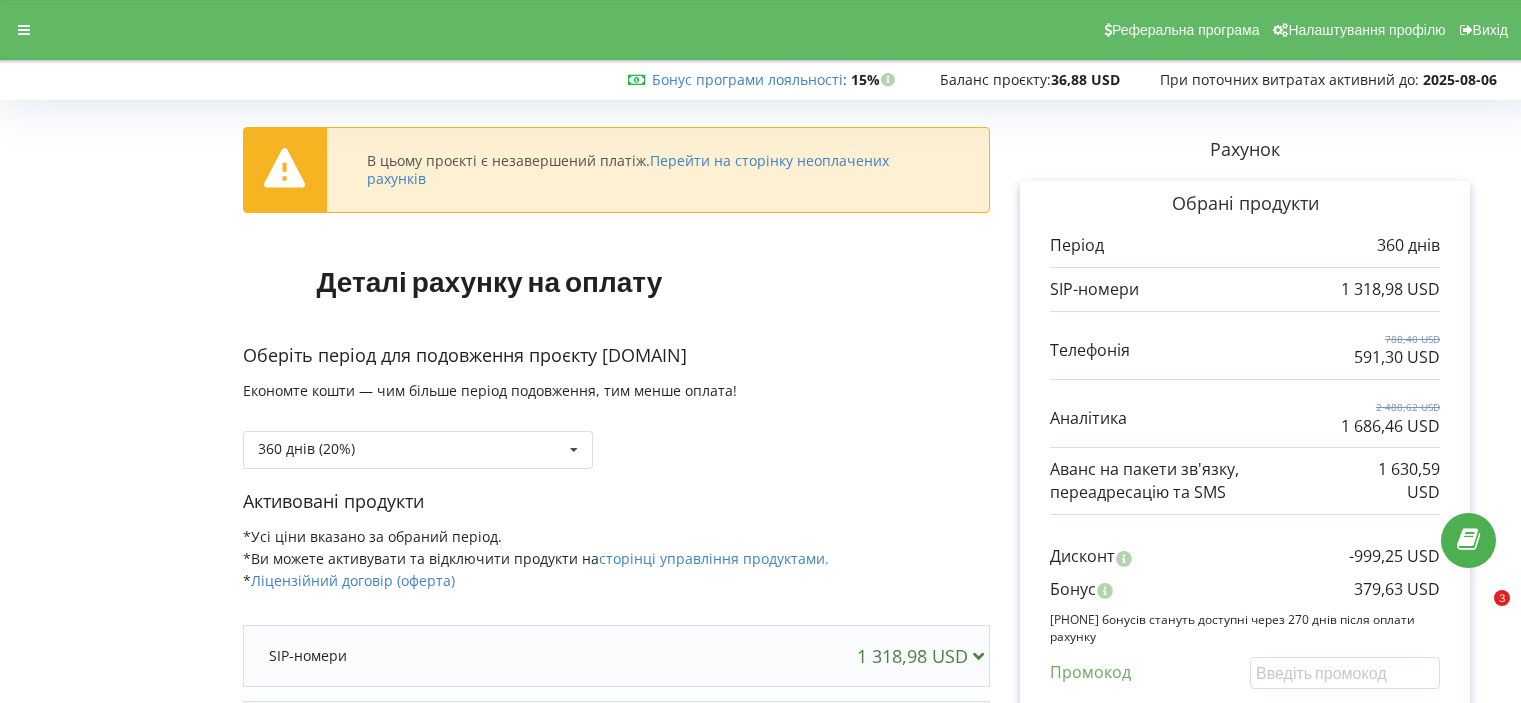 scroll, scrollTop: 0, scrollLeft: 0, axis: both 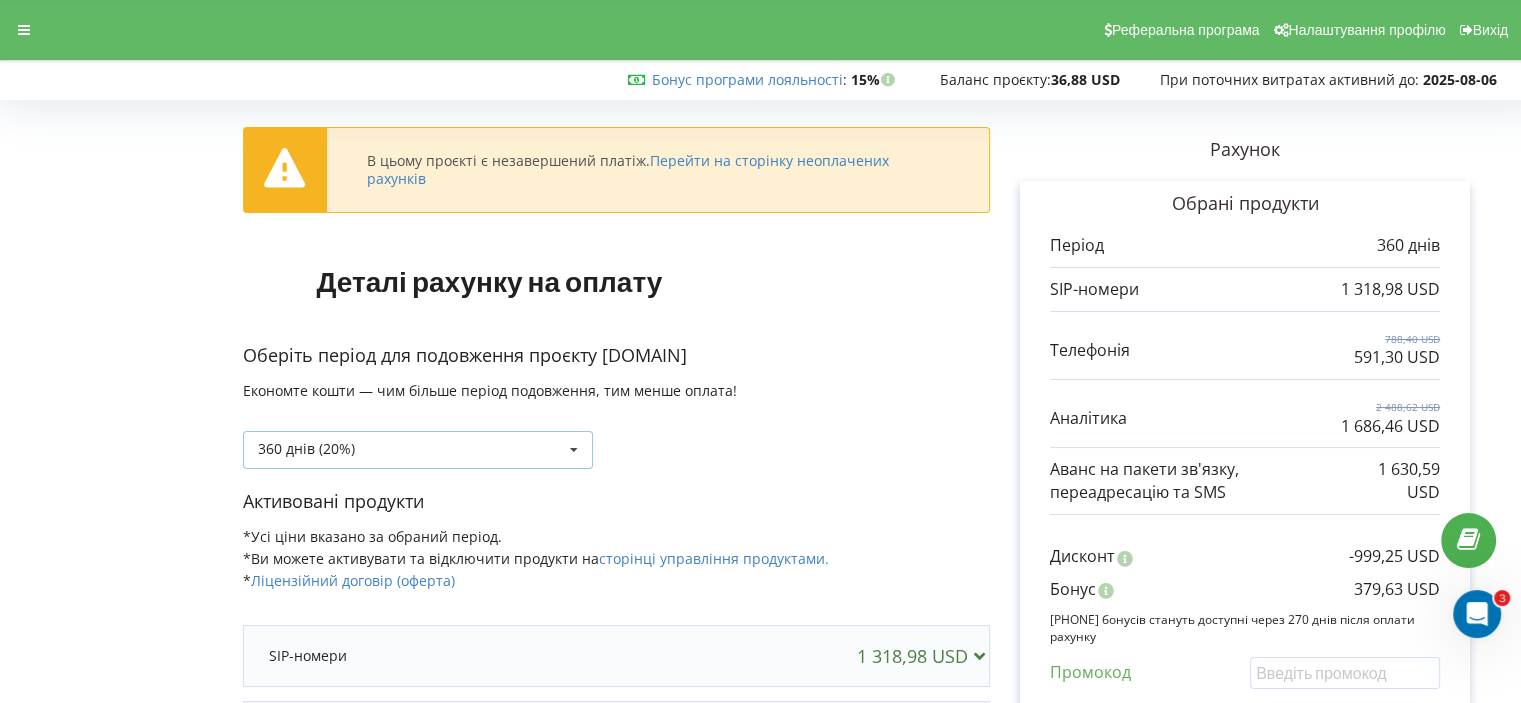 click on "360 днів
(20%)
Поповнити баланс без подовження
30 днів" at bounding box center (418, 450) 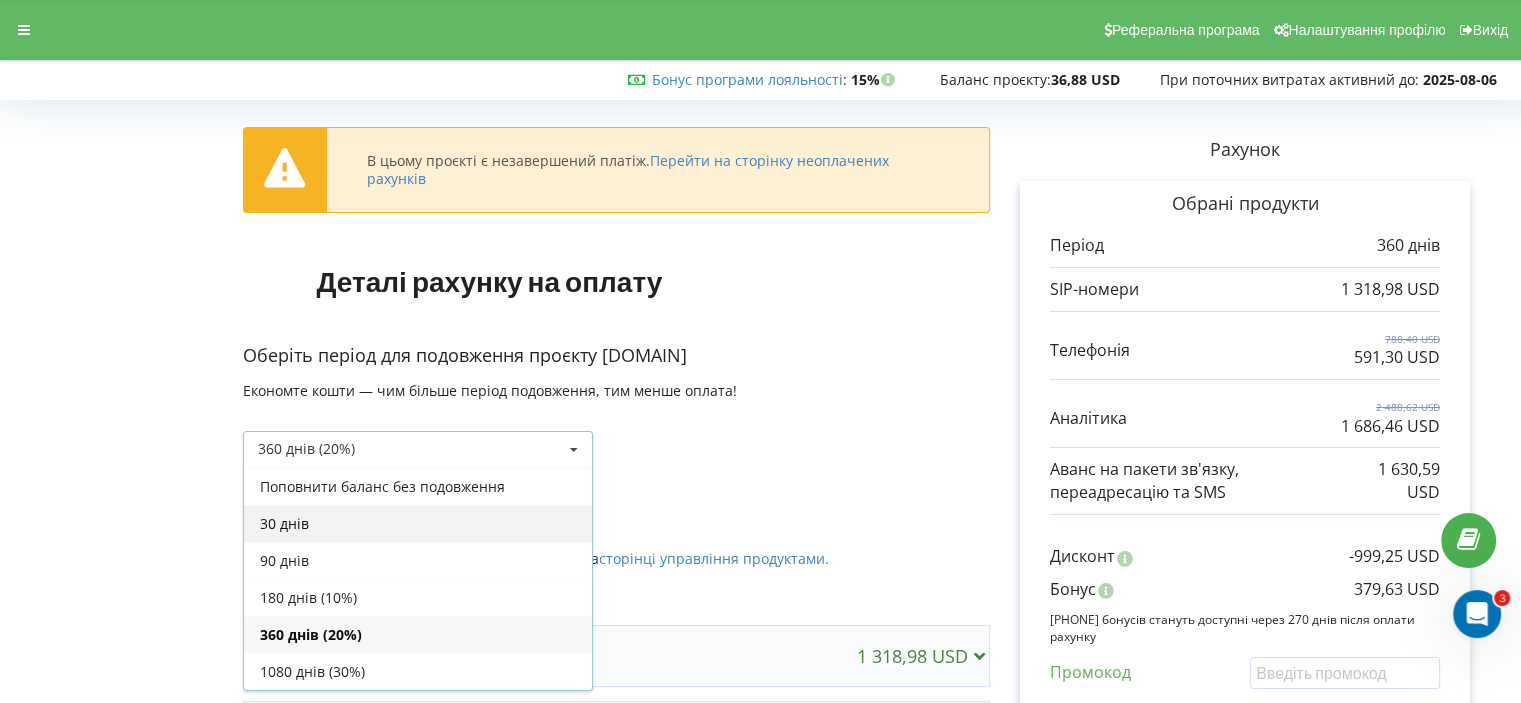 click on "30 днів" at bounding box center [418, 523] 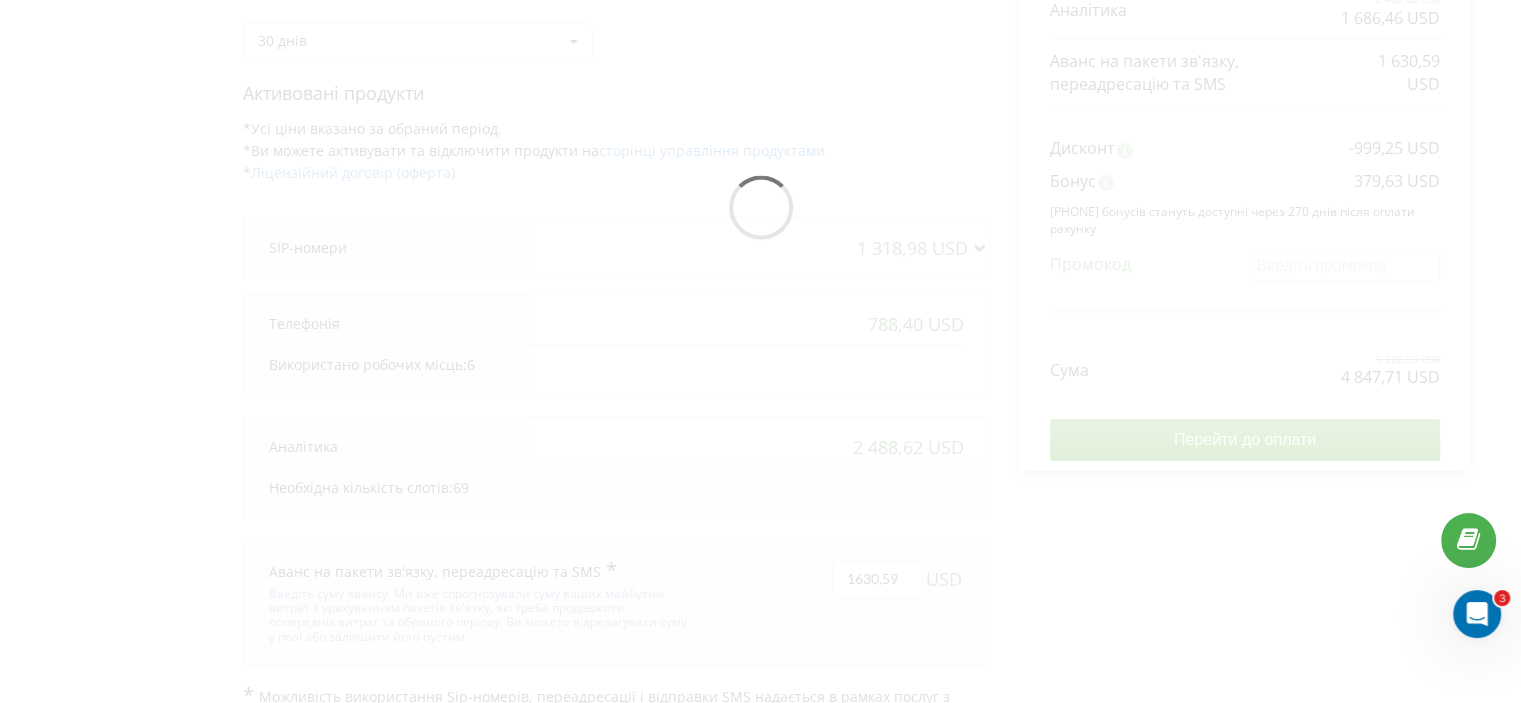 scroll, scrollTop: 449, scrollLeft: 0, axis: vertical 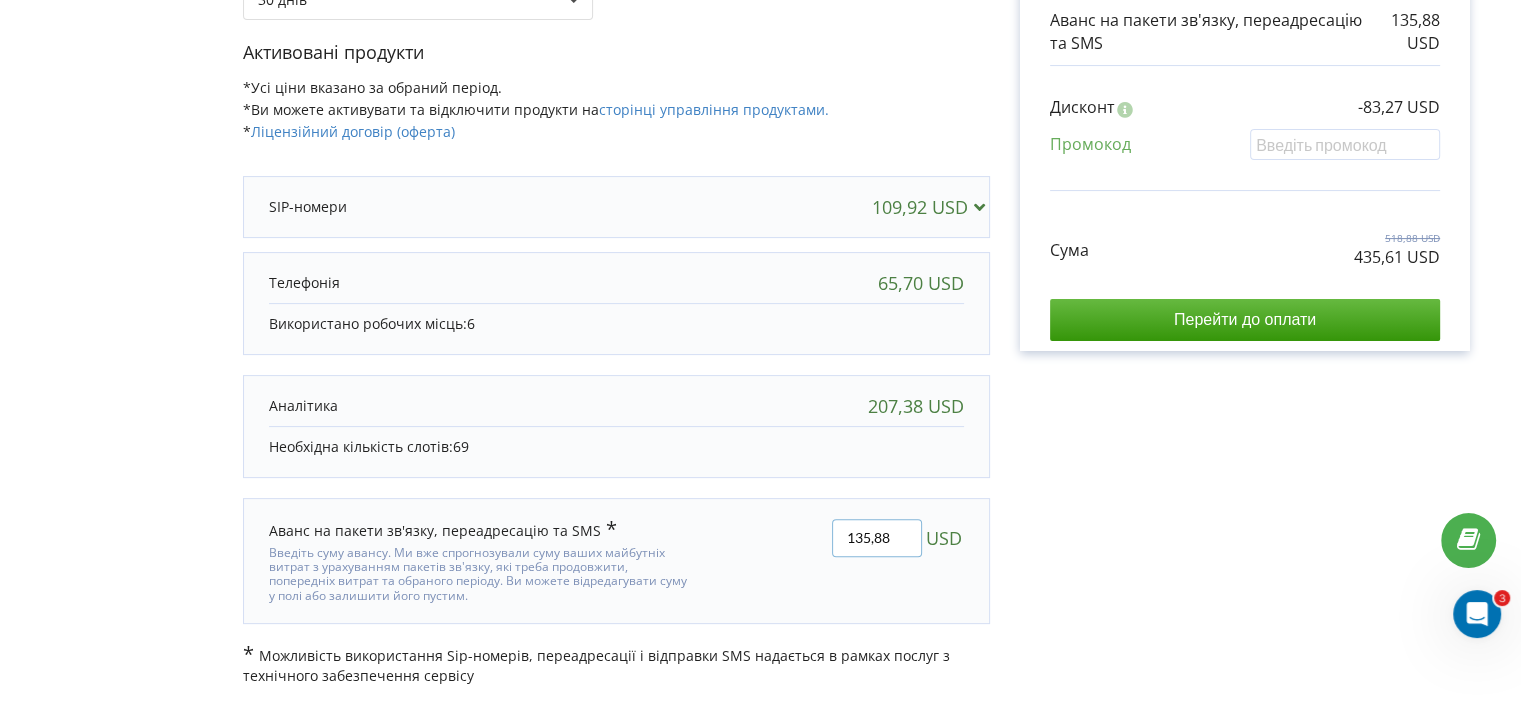 drag, startPoint x: 898, startPoint y: 527, endPoint x: 820, endPoint y: 536, distance: 78.51752 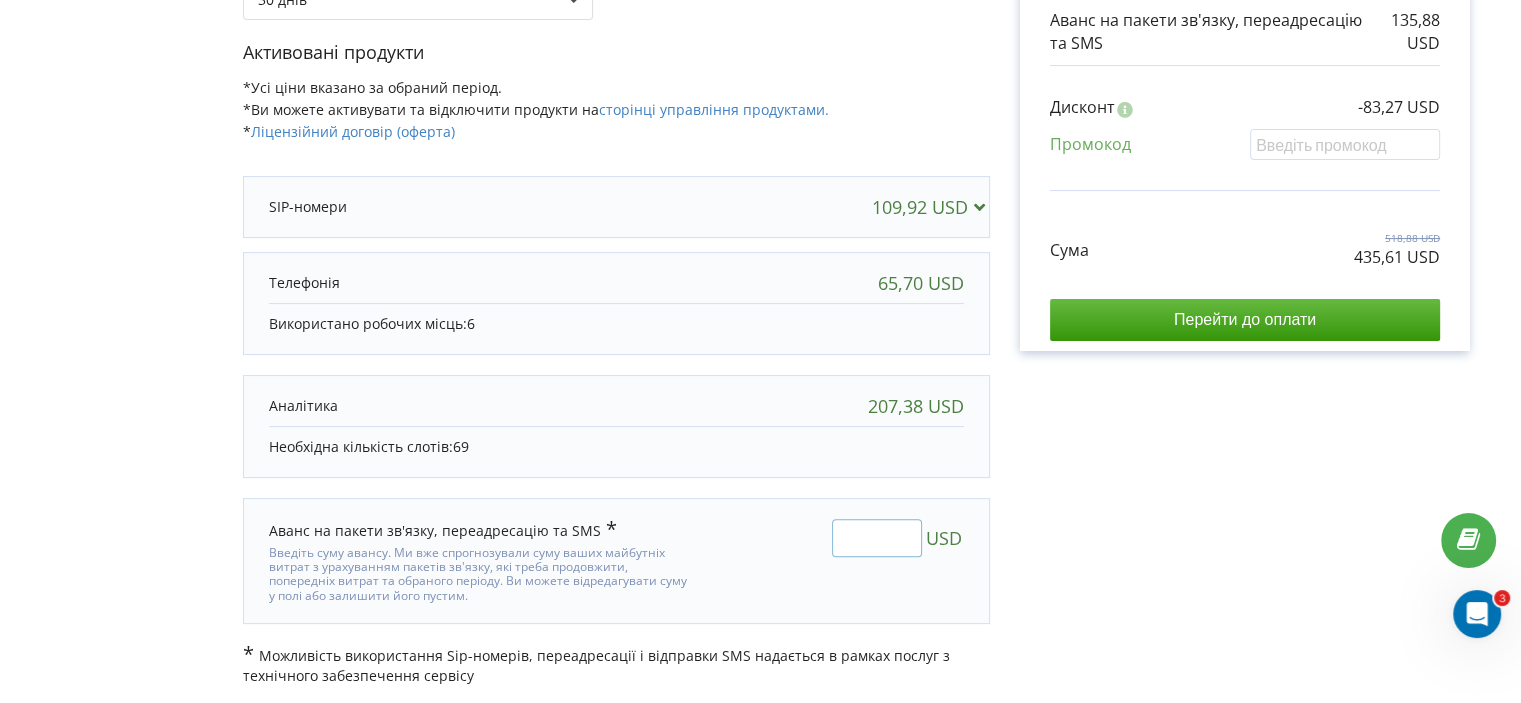 type 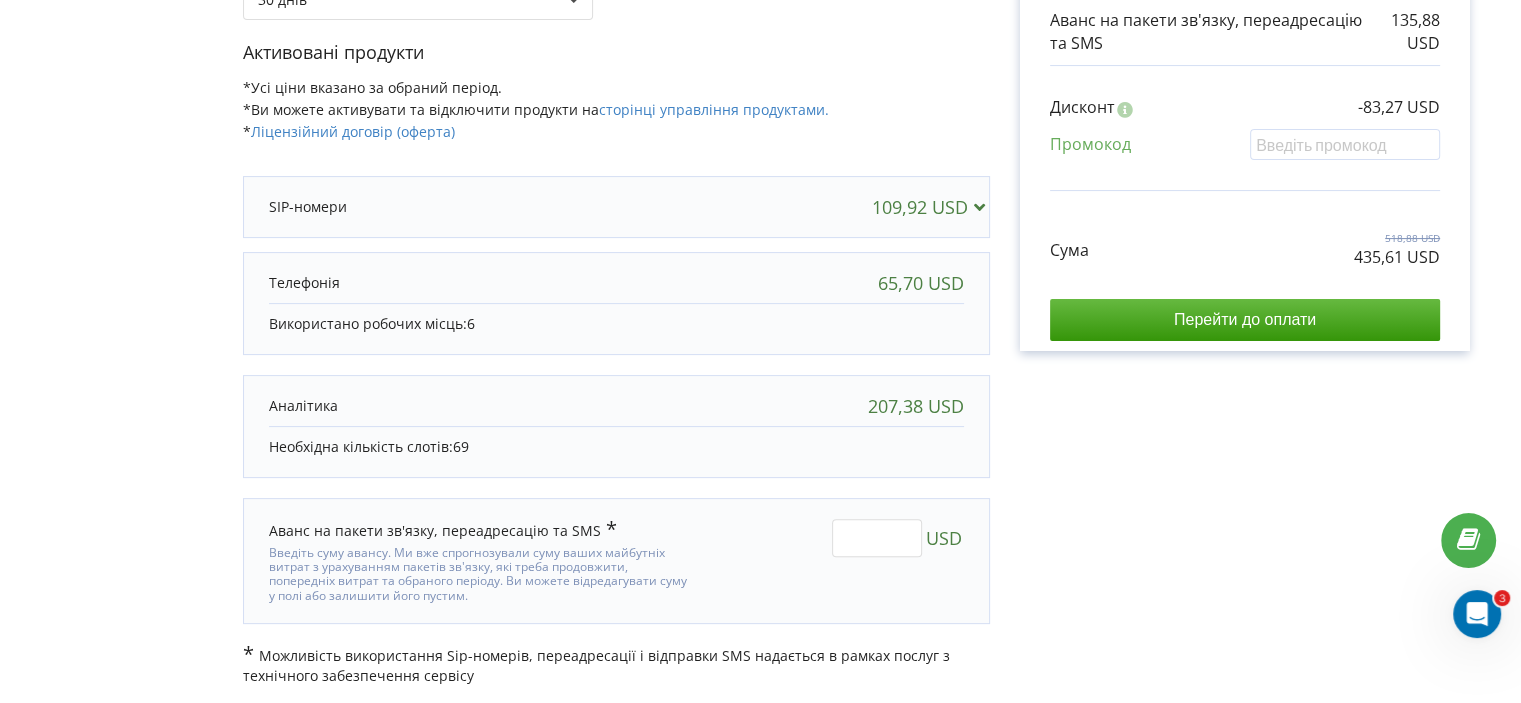 click on "Рахунок
Обрані продукти
Період
30 днів
109,92 USD
65,70 USD 49,28 USD 207,38 USD 140,54 USD" at bounding box center (1245, 172) 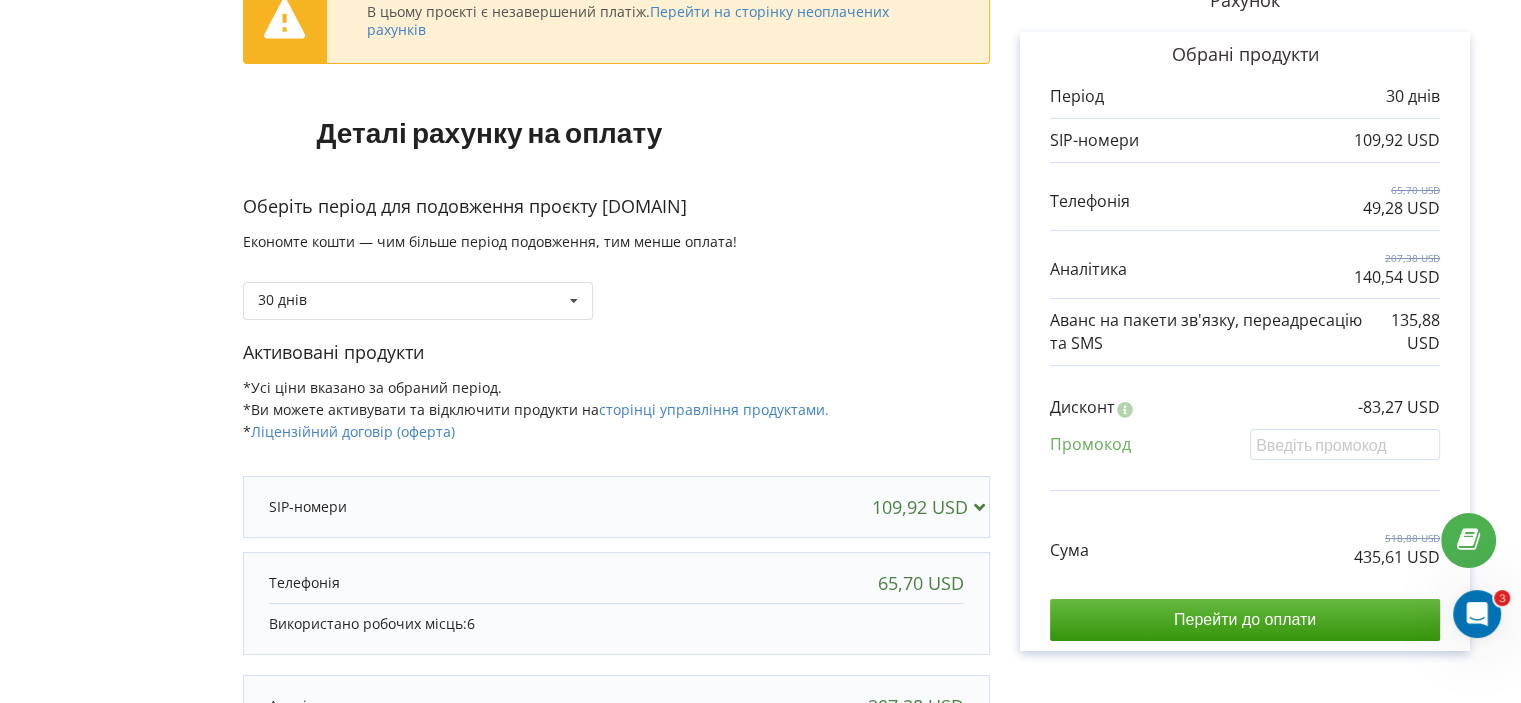 click on "Дисконт
-83,27 USD
Промокод" at bounding box center (1245, 433) 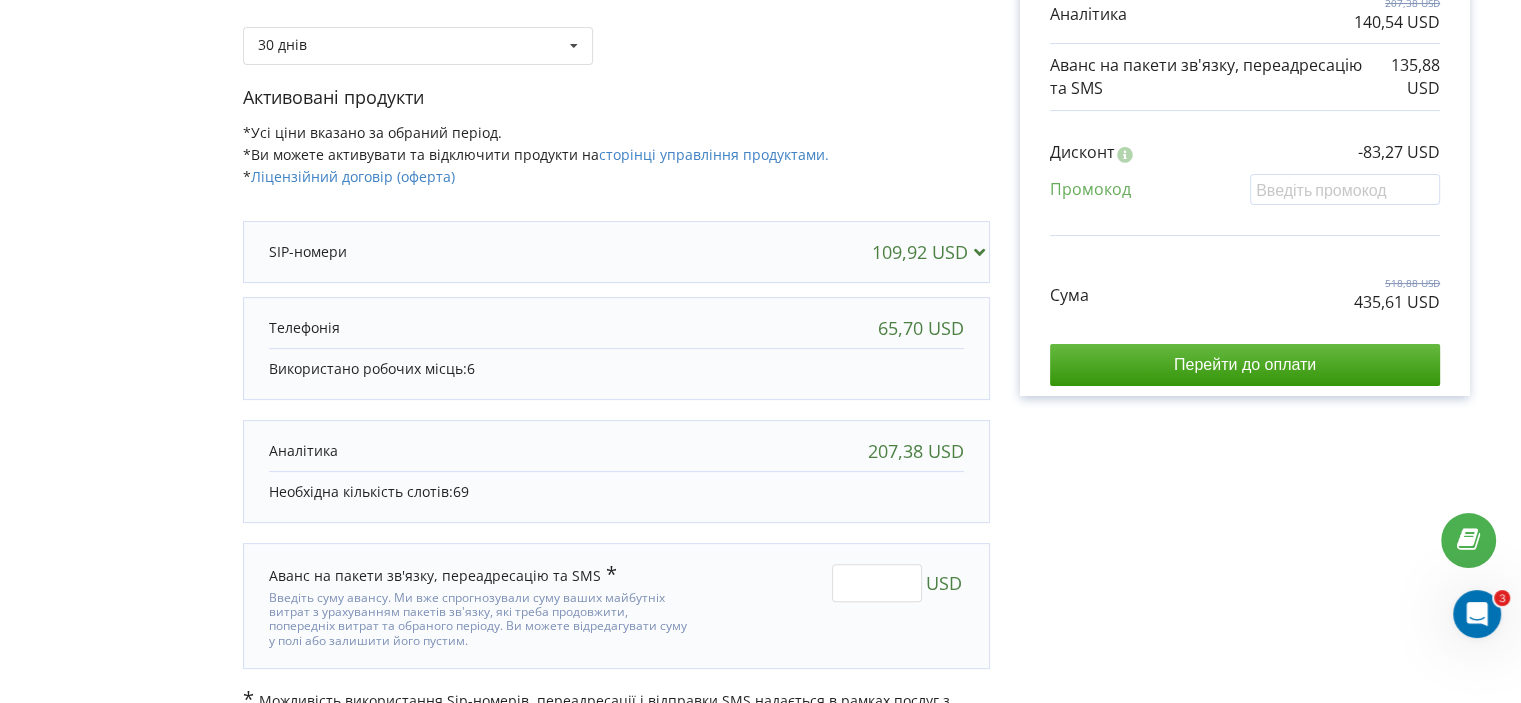 scroll, scrollTop: 449, scrollLeft: 0, axis: vertical 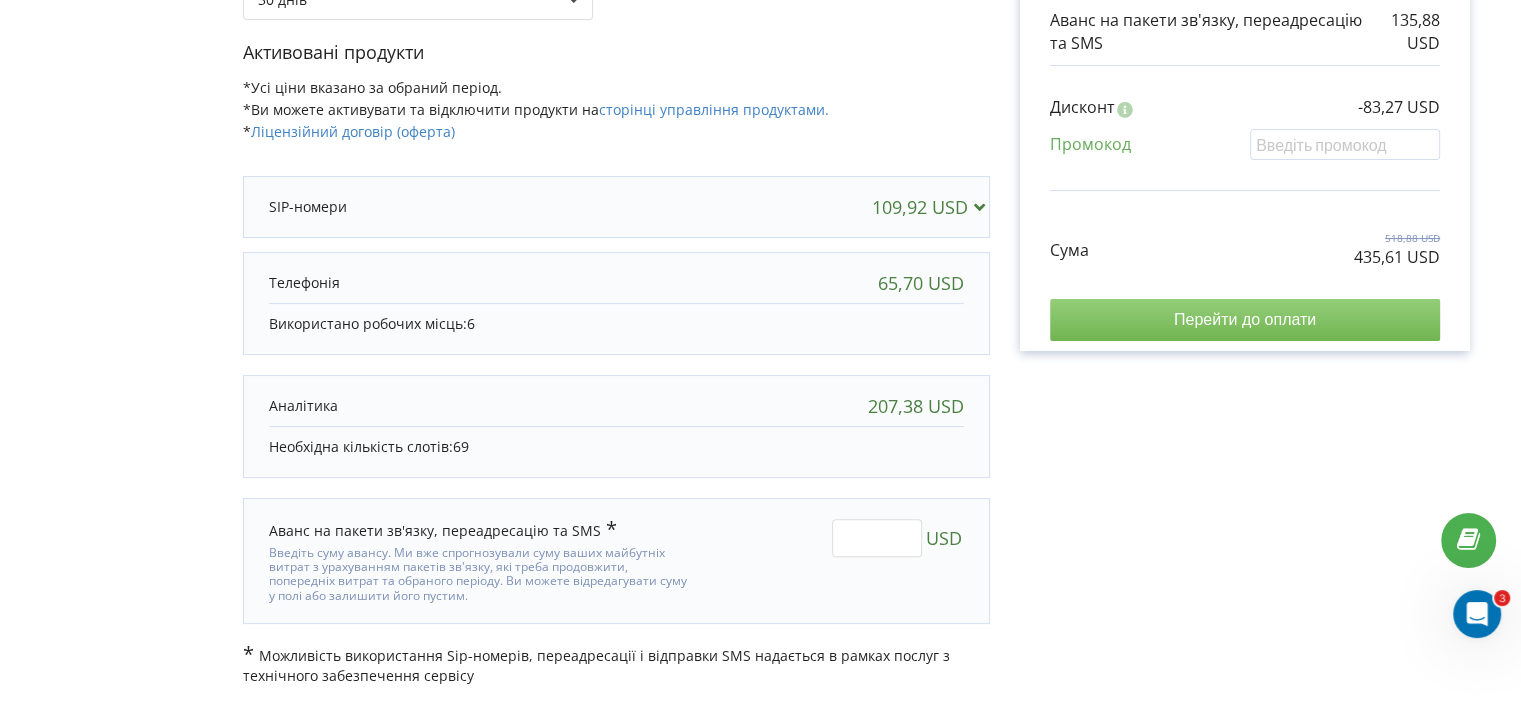 click on "Перейти до оплати" at bounding box center [1245, 320] 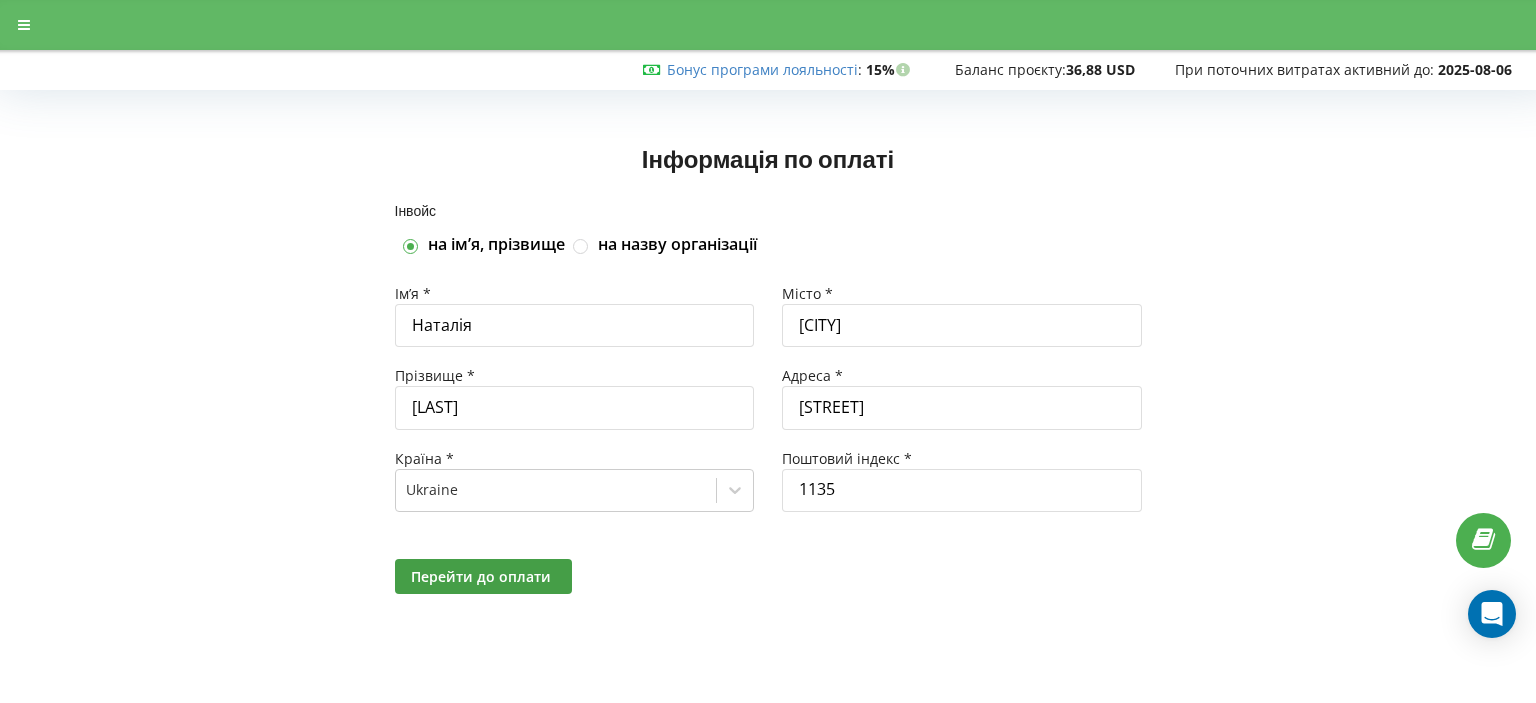 scroll, scrollTop: 0, scrollLeft: 0, axis: both 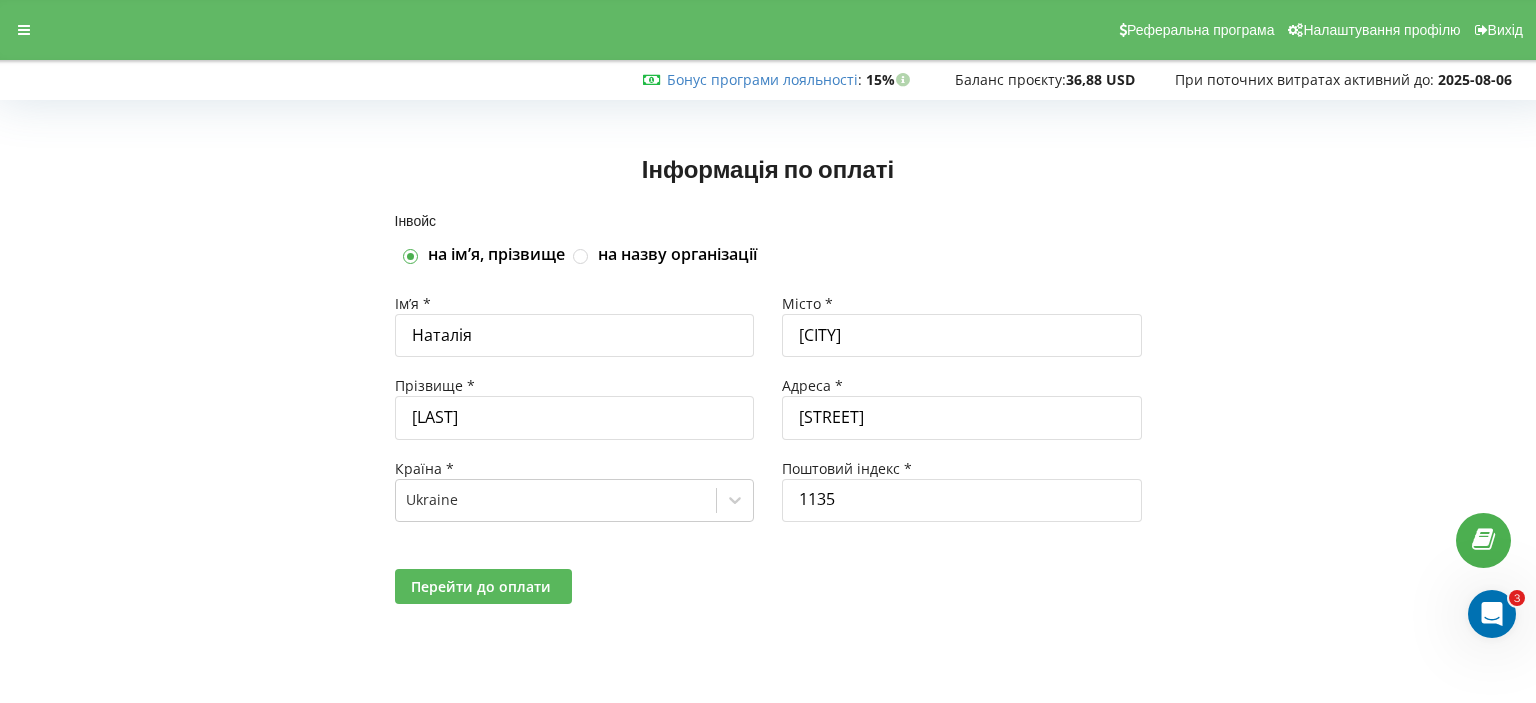 click on "Перейти до оплати" at bounding box center (481, 586) 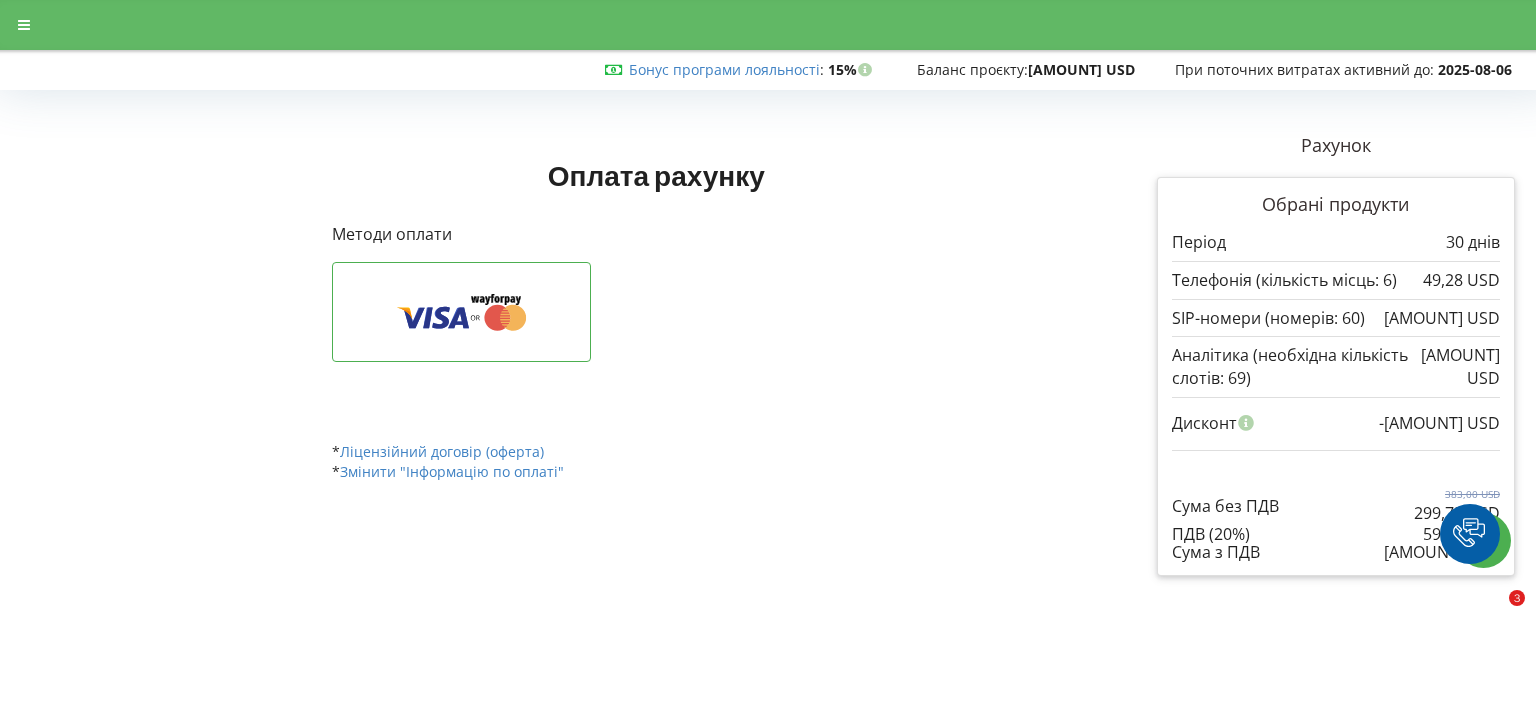scroll, scrollTop: 0, scrollLeft: 0, axis: both 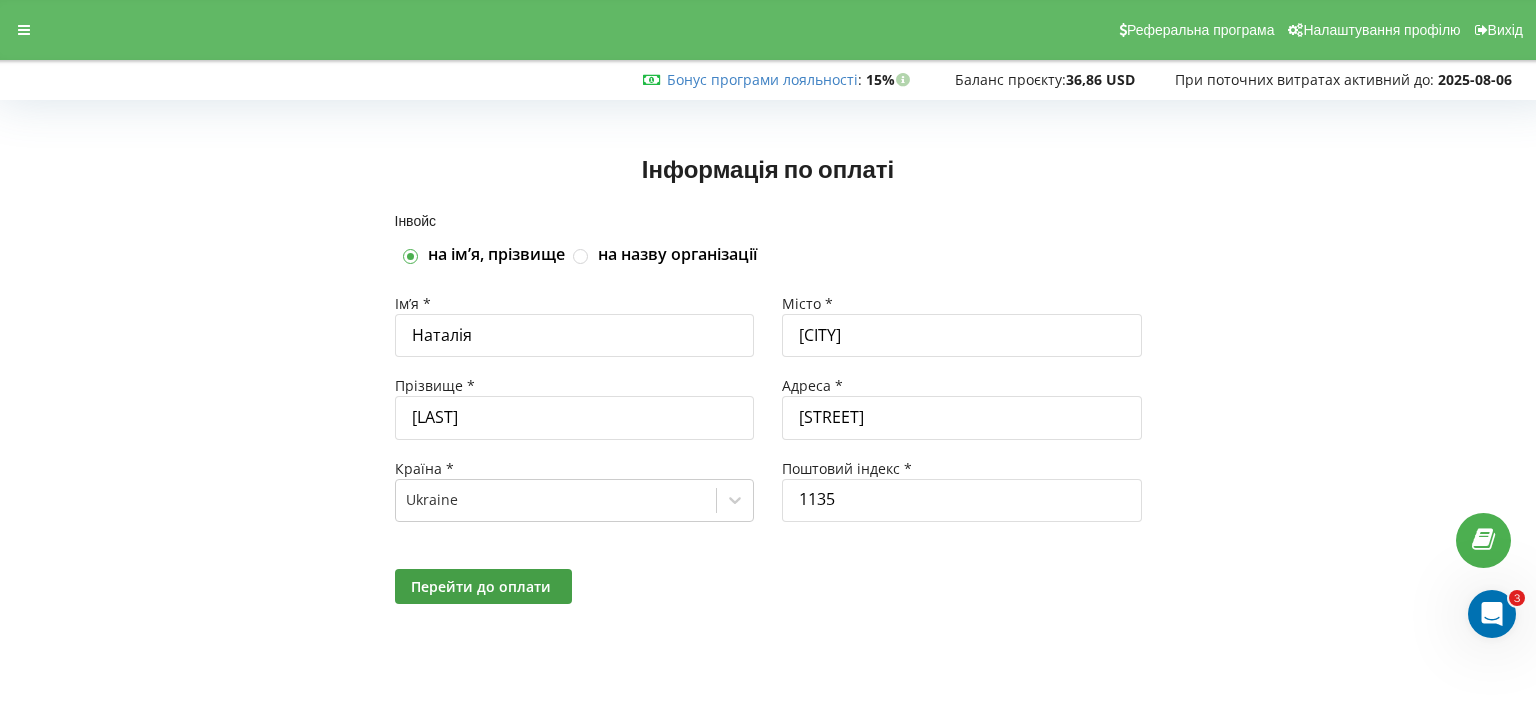 drag, startPoint x: 780, startPoint y: 516, endPoint x: 768, endPoint y: 506, distance: 15.6205 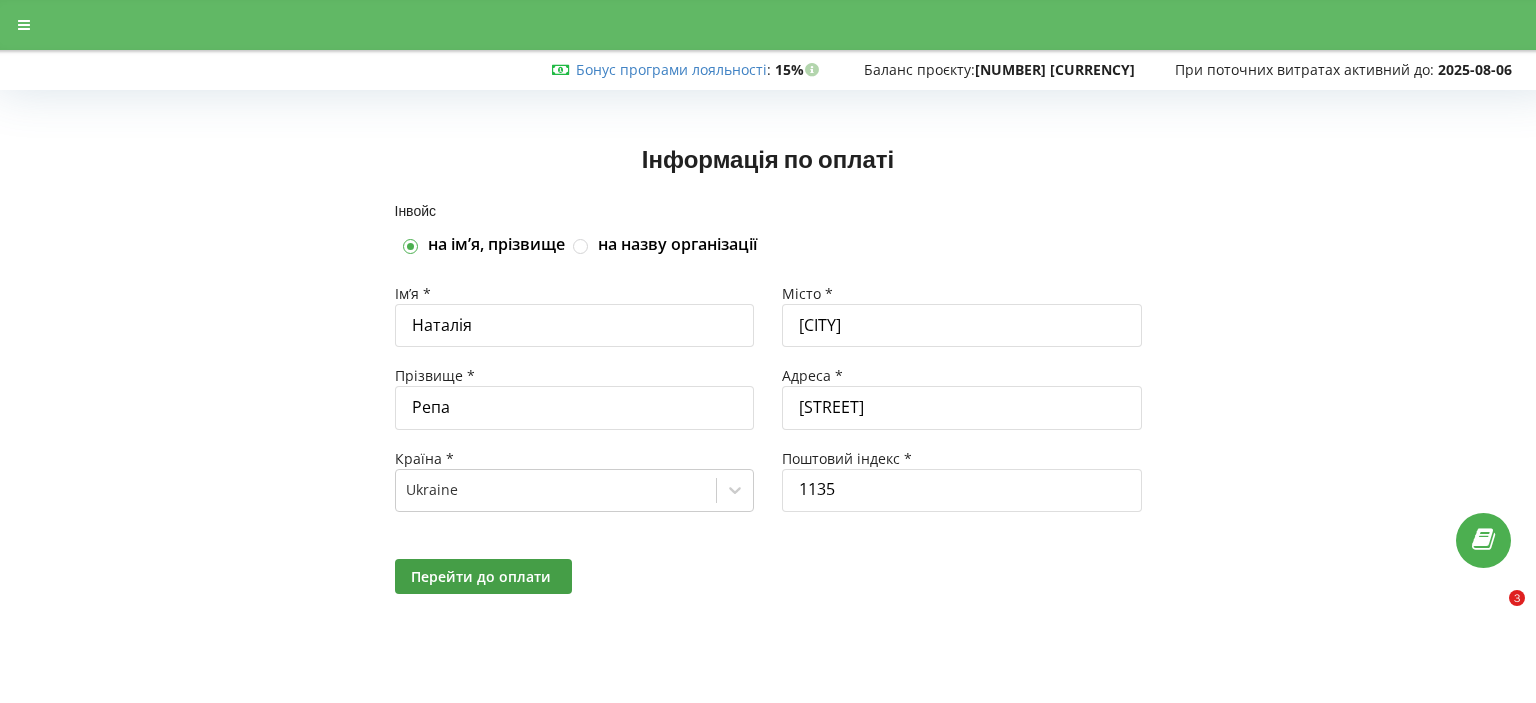 scroll, scrollTop: 0, scrollLeft: 0, axis: both 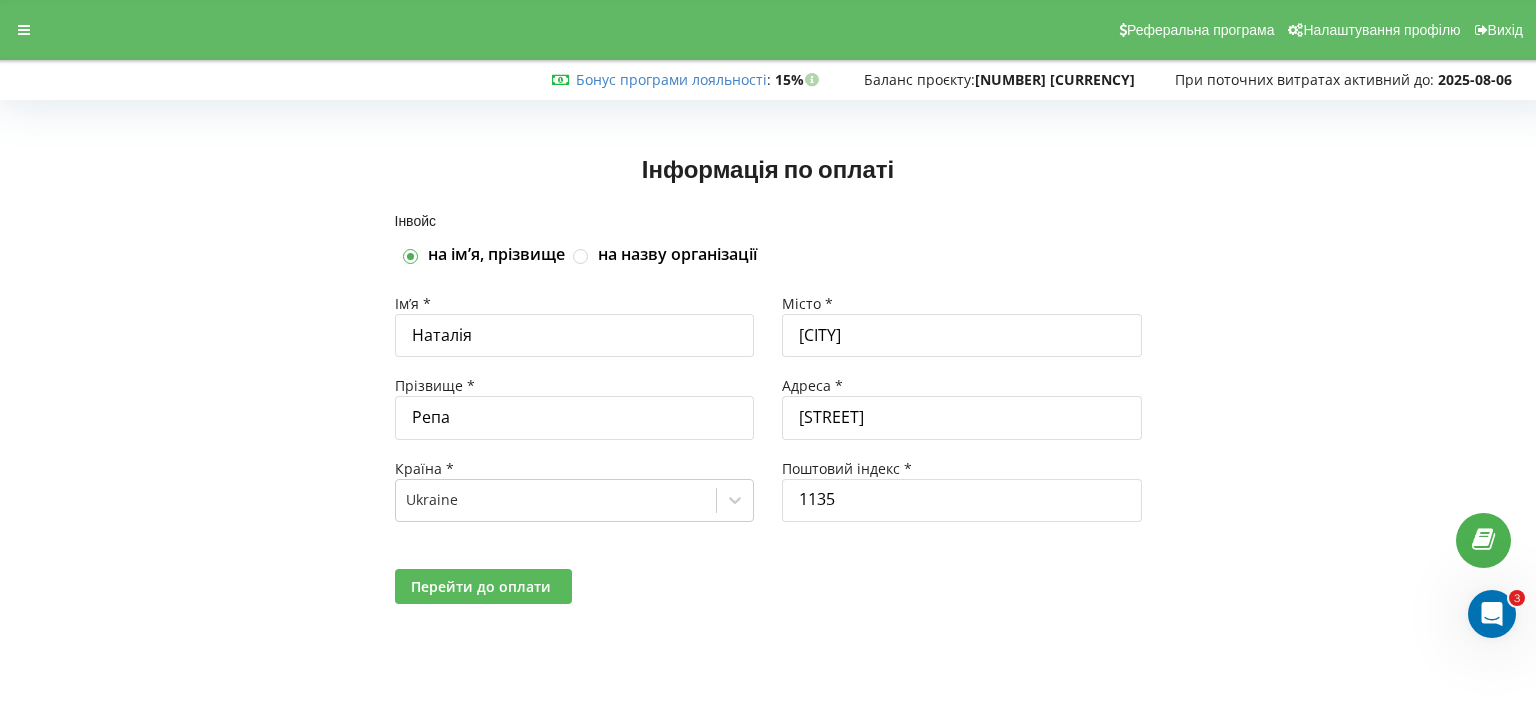 click on "Перейти до оплати" at bounding box center (483, 586) 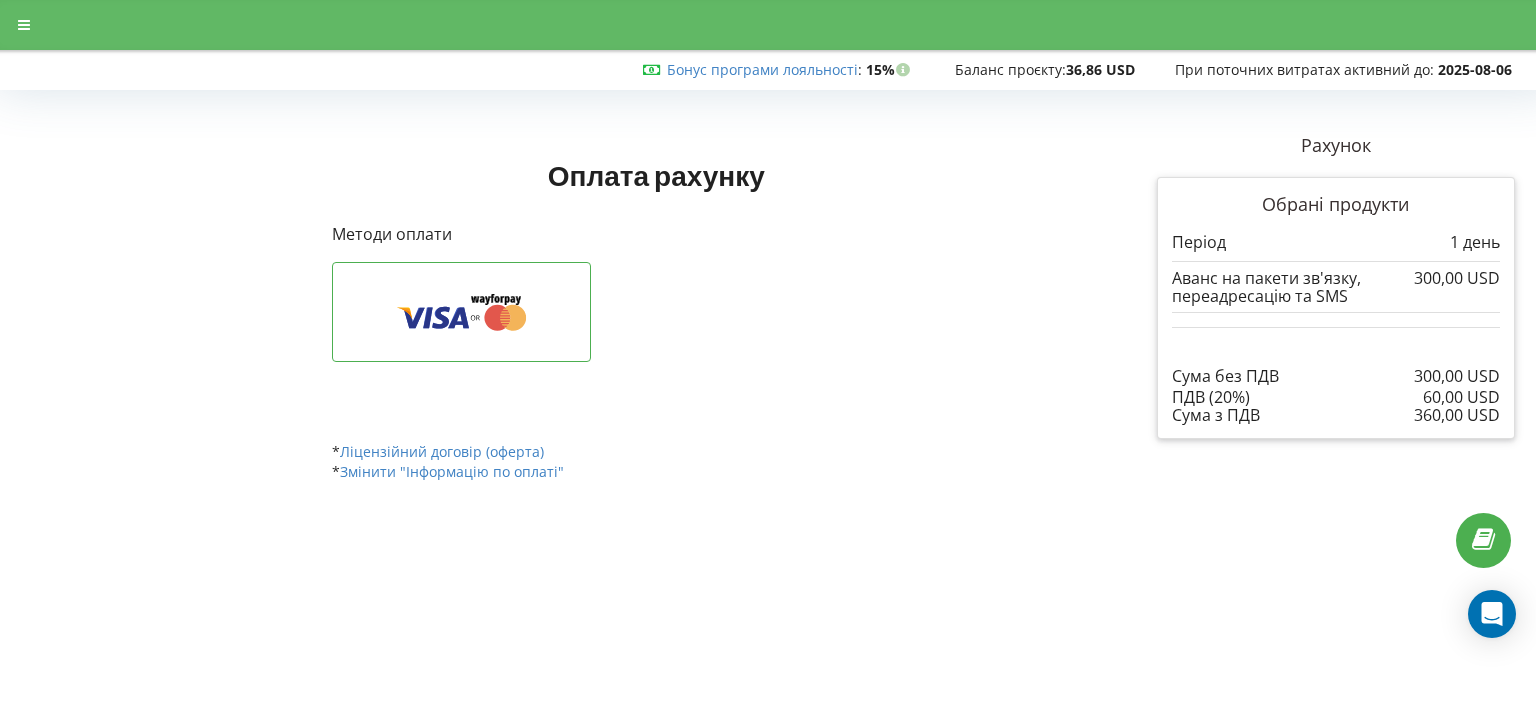 scroll, scrollTop: 0, scrollLeft: 0, axis: both 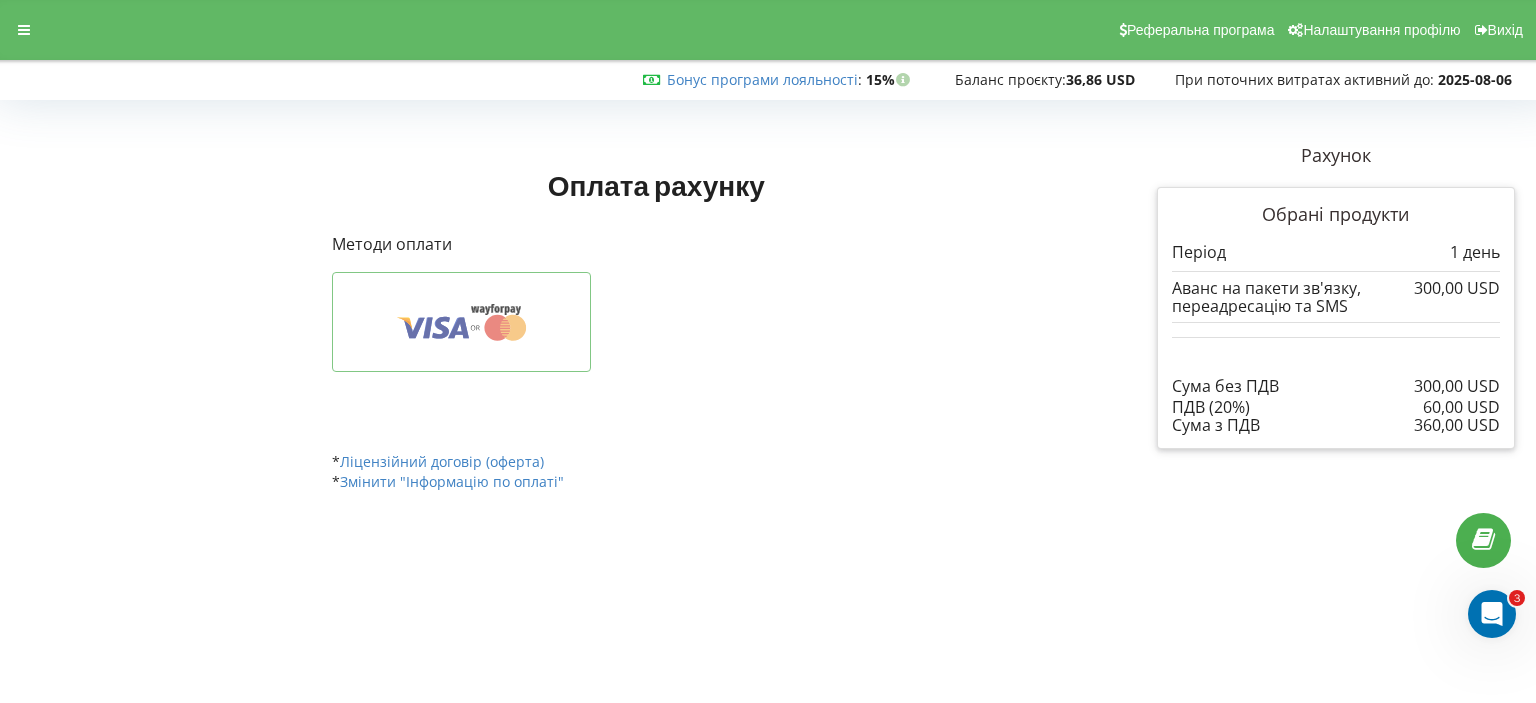 click 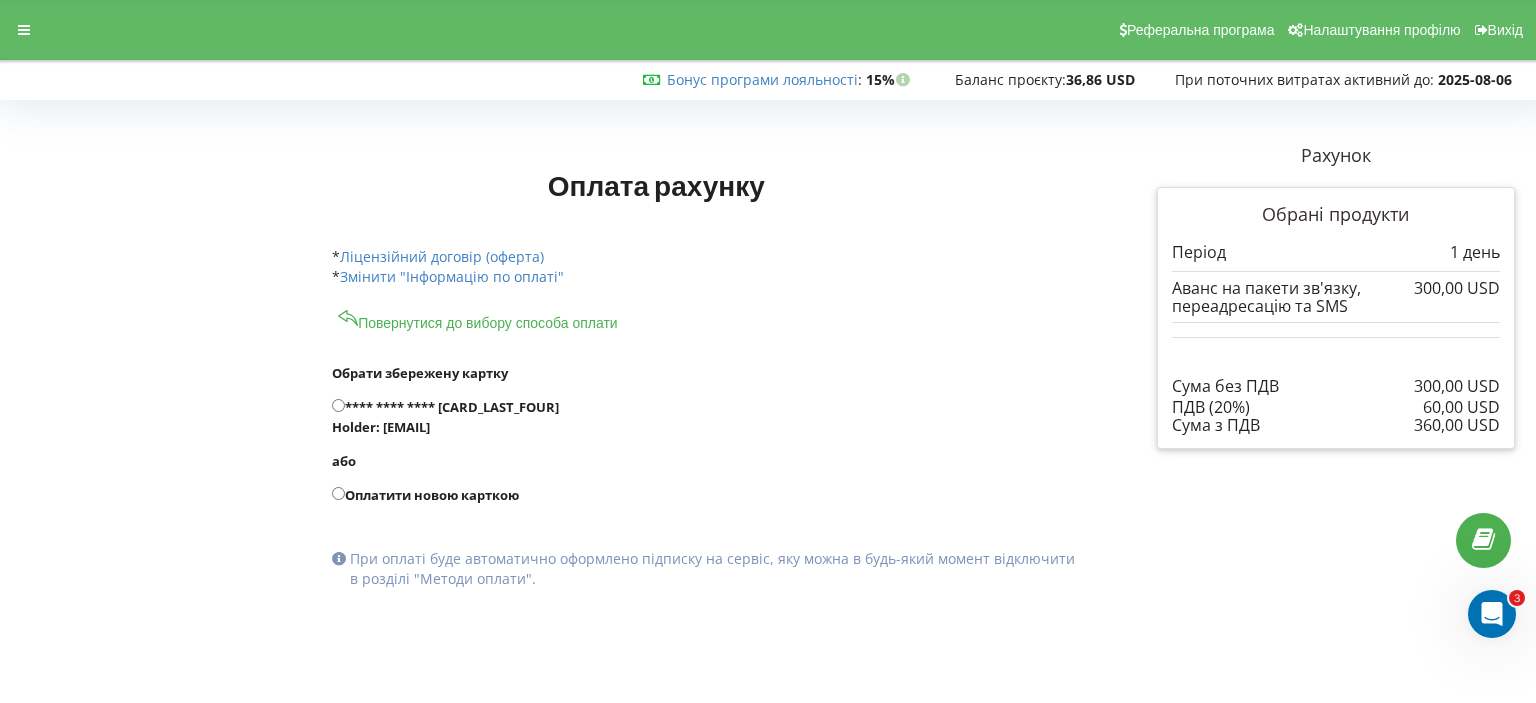 click on "**** **** **** 9357
Holder: dimagolubchyk@gmail.com" at bounding box center [704, 417] 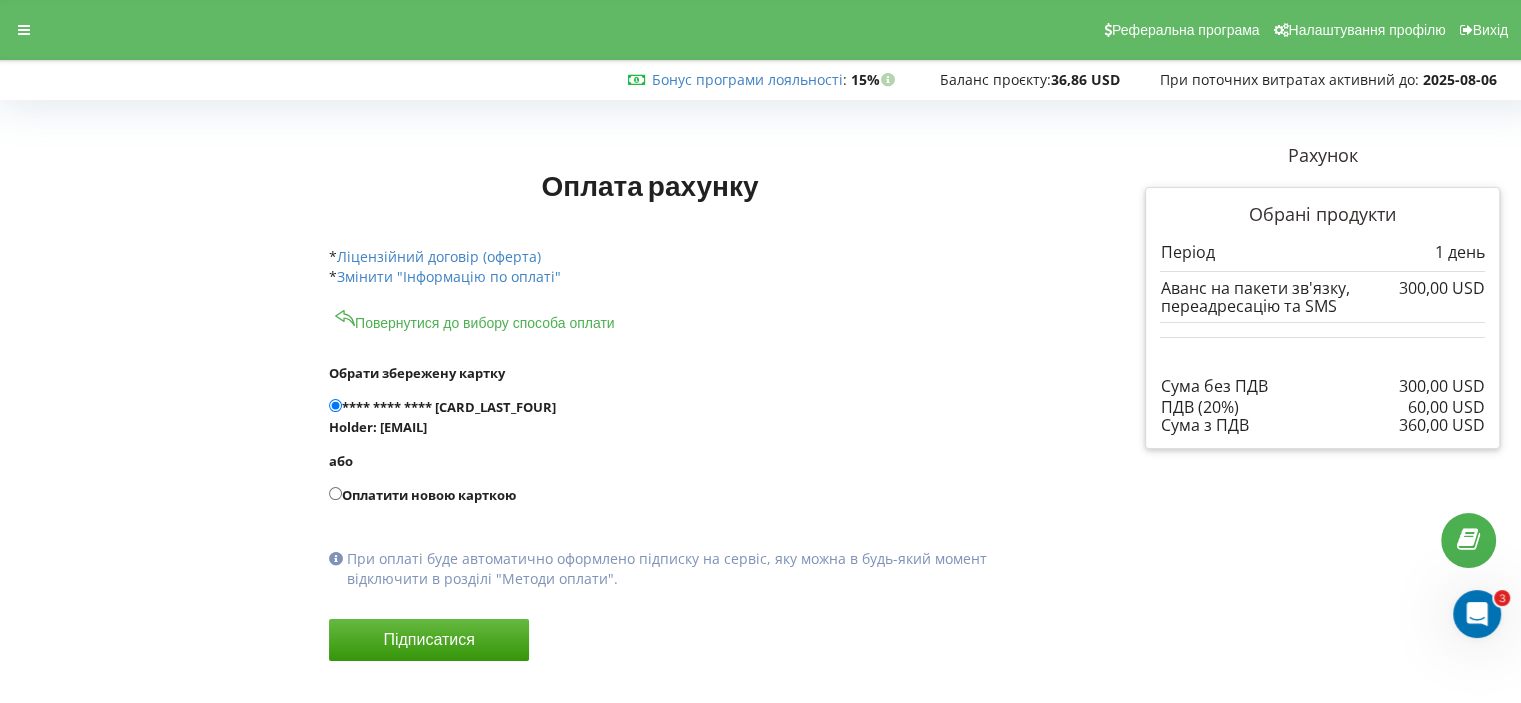 click on "Повернутися до вибору способа оплати" at bounding box center [475, 319] 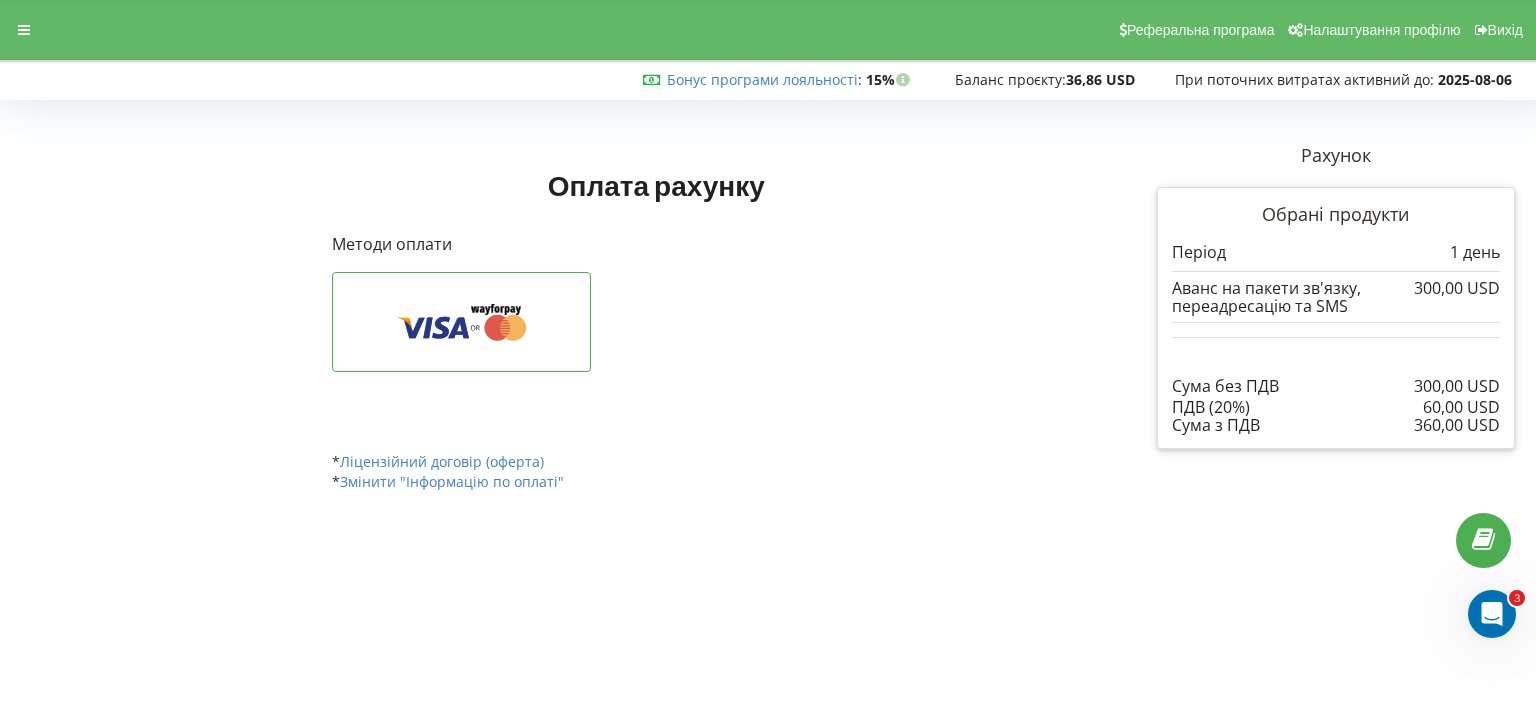 drag, startPoint x: 349, startPoint y: 577, endPoint x: 355, endPoint y: 563, distance: 15.231546 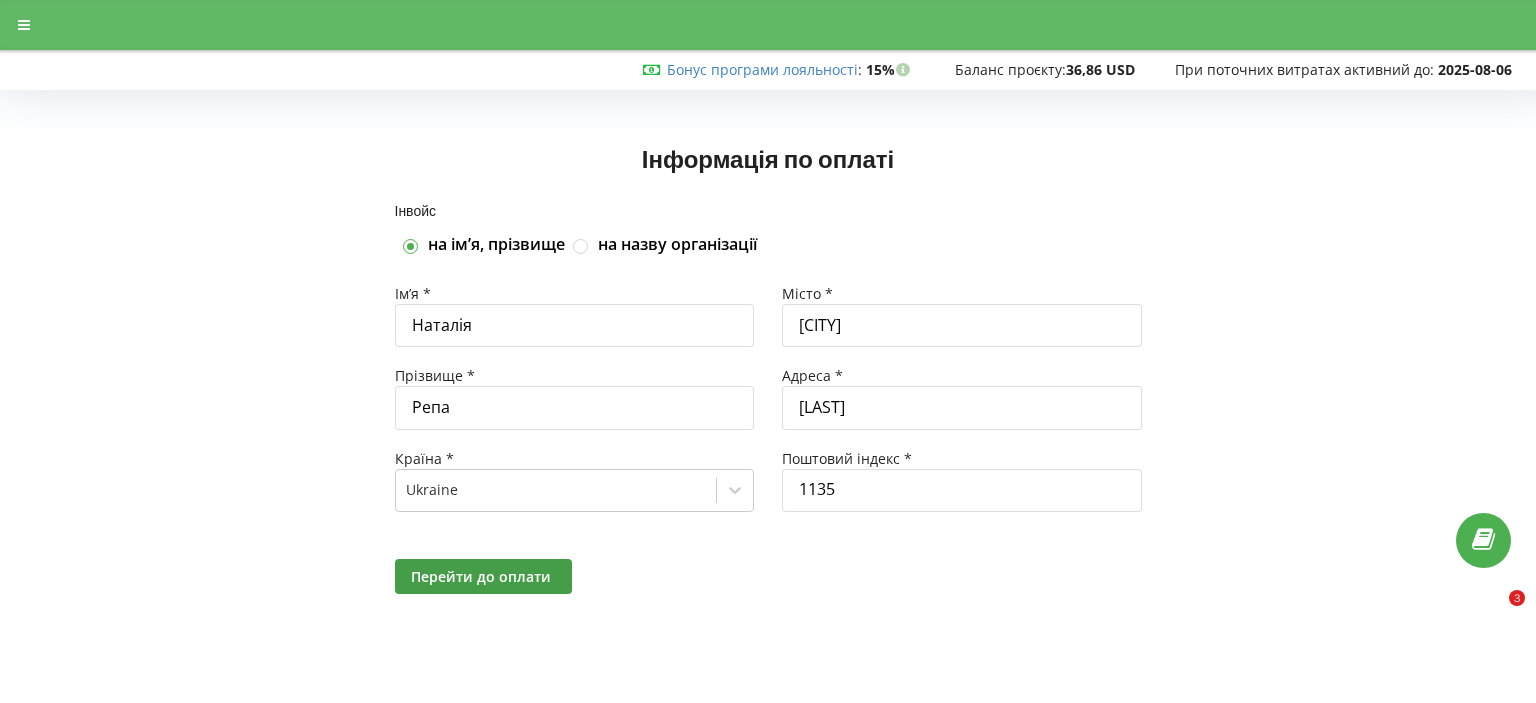 scroll, scrollTop: 0, scrollLeft: 0, axis: both 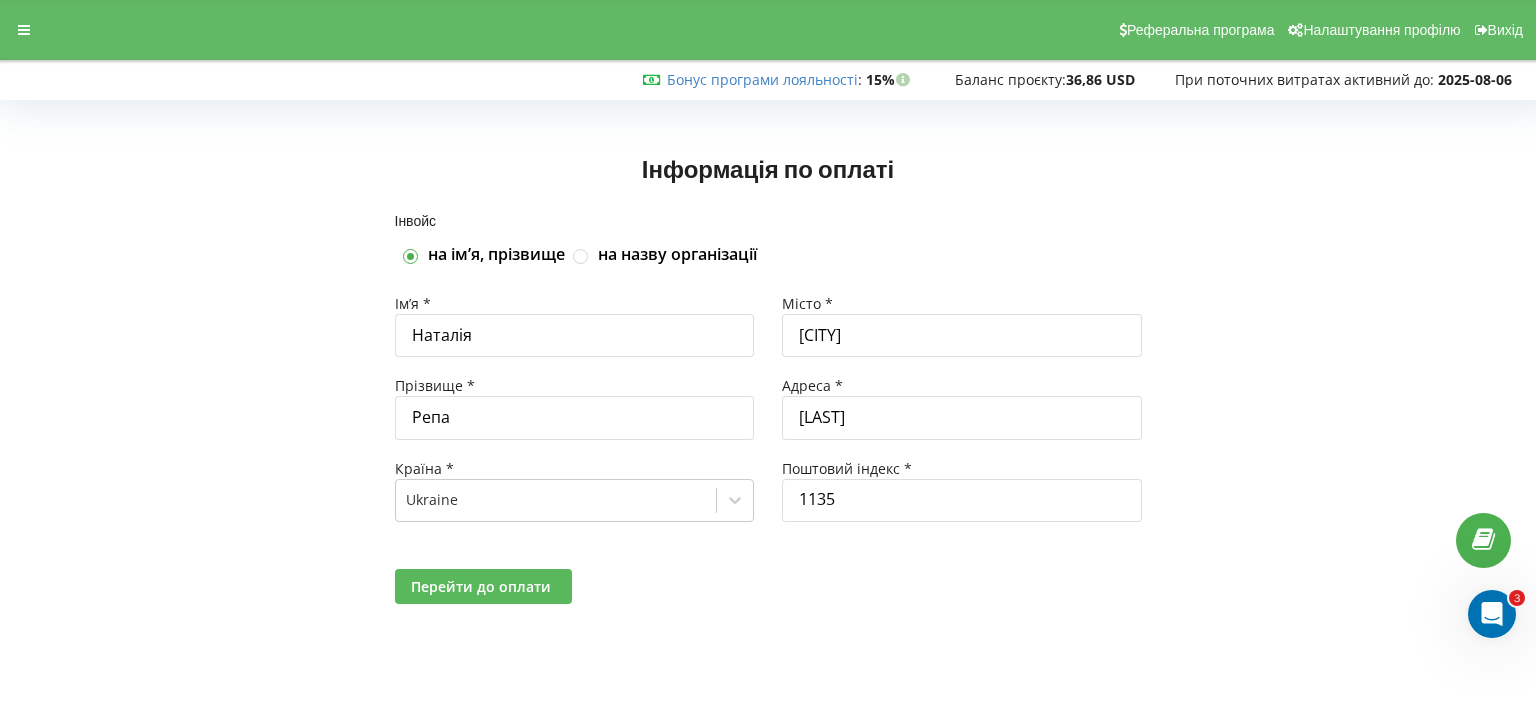 click on "Перейти до оплати" at bounding box center (481, 586) 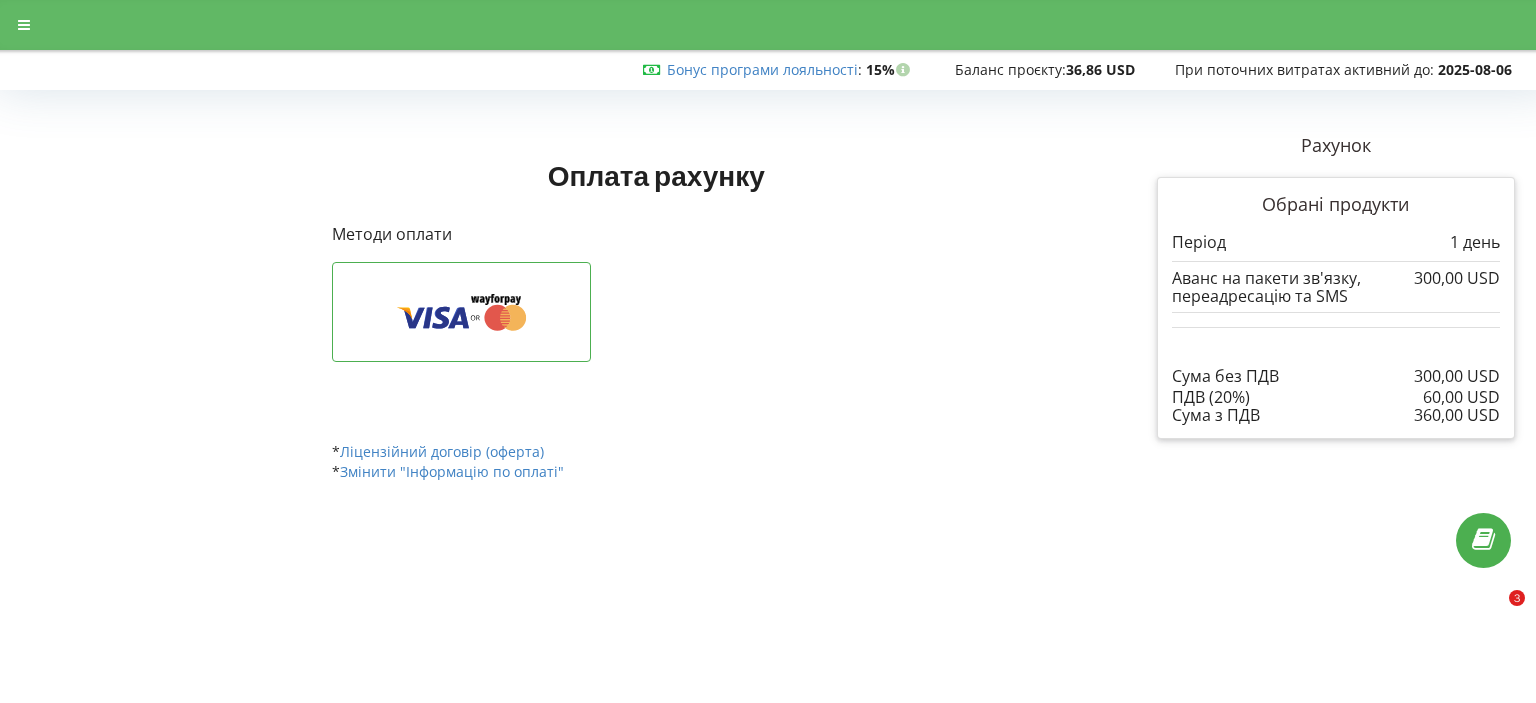 scroll, scrollTop: 0, scrollLeft: 0, axis: both 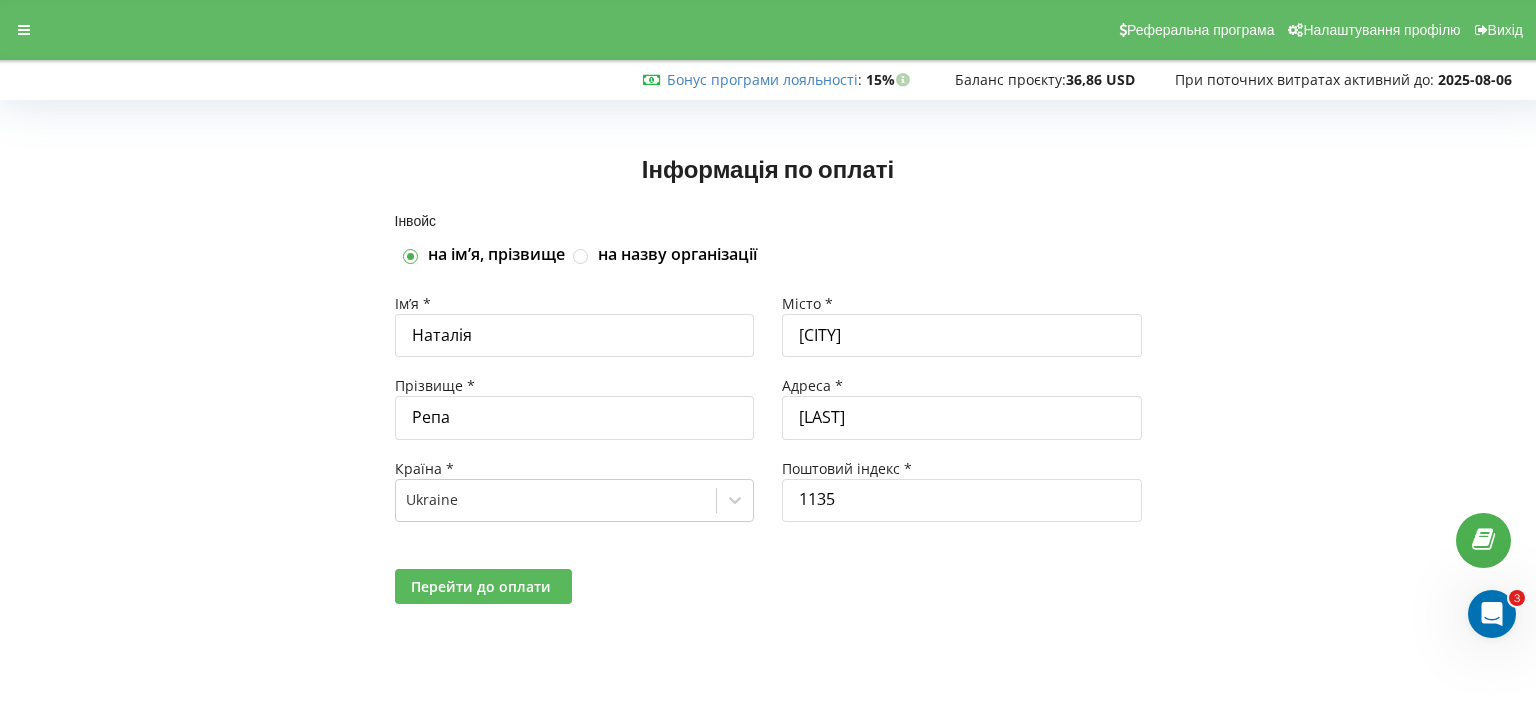 drag, startPoint x: 465, startPoint y: 588, endPoint x: 452, endPoint y: 595, distance: 14.764823 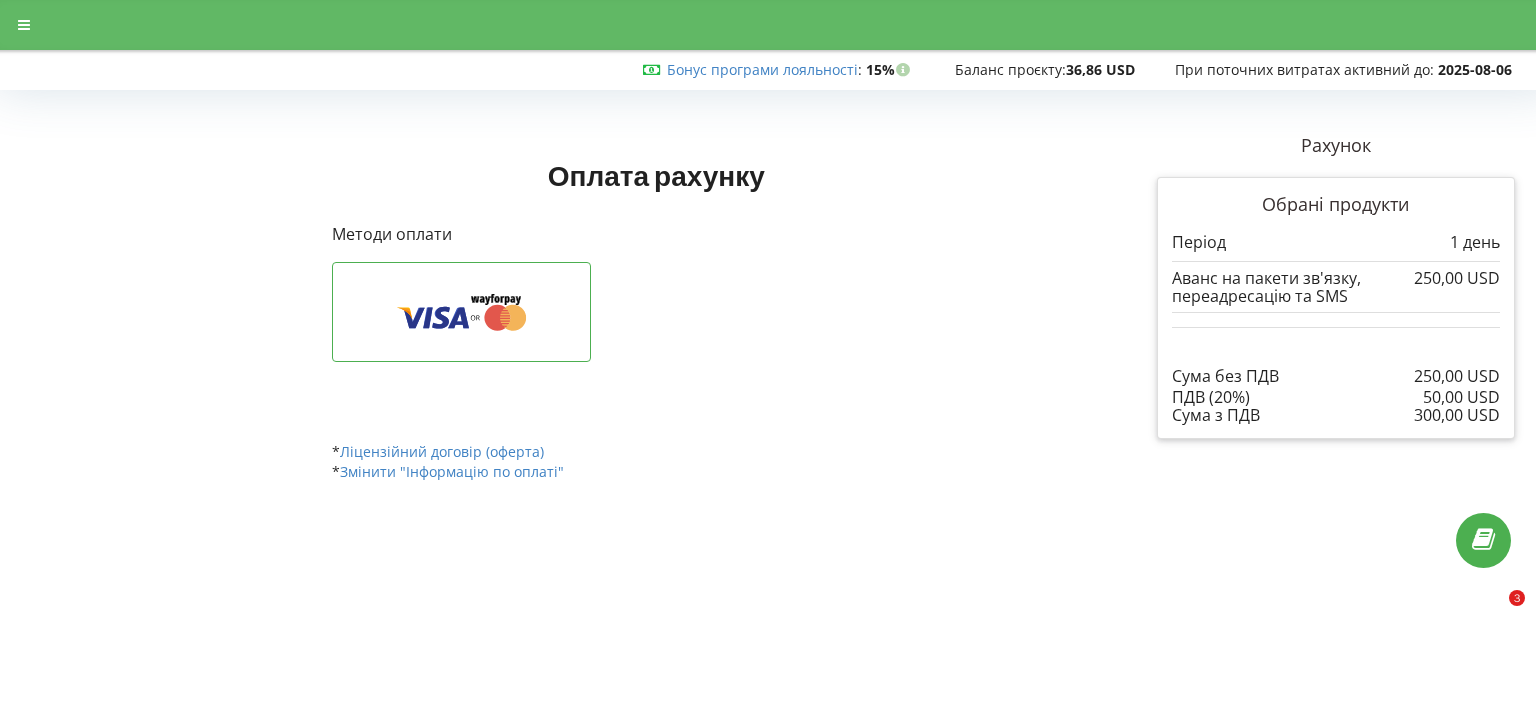scroll, scrollTop: 0, scrollLeft: 0, axis: both 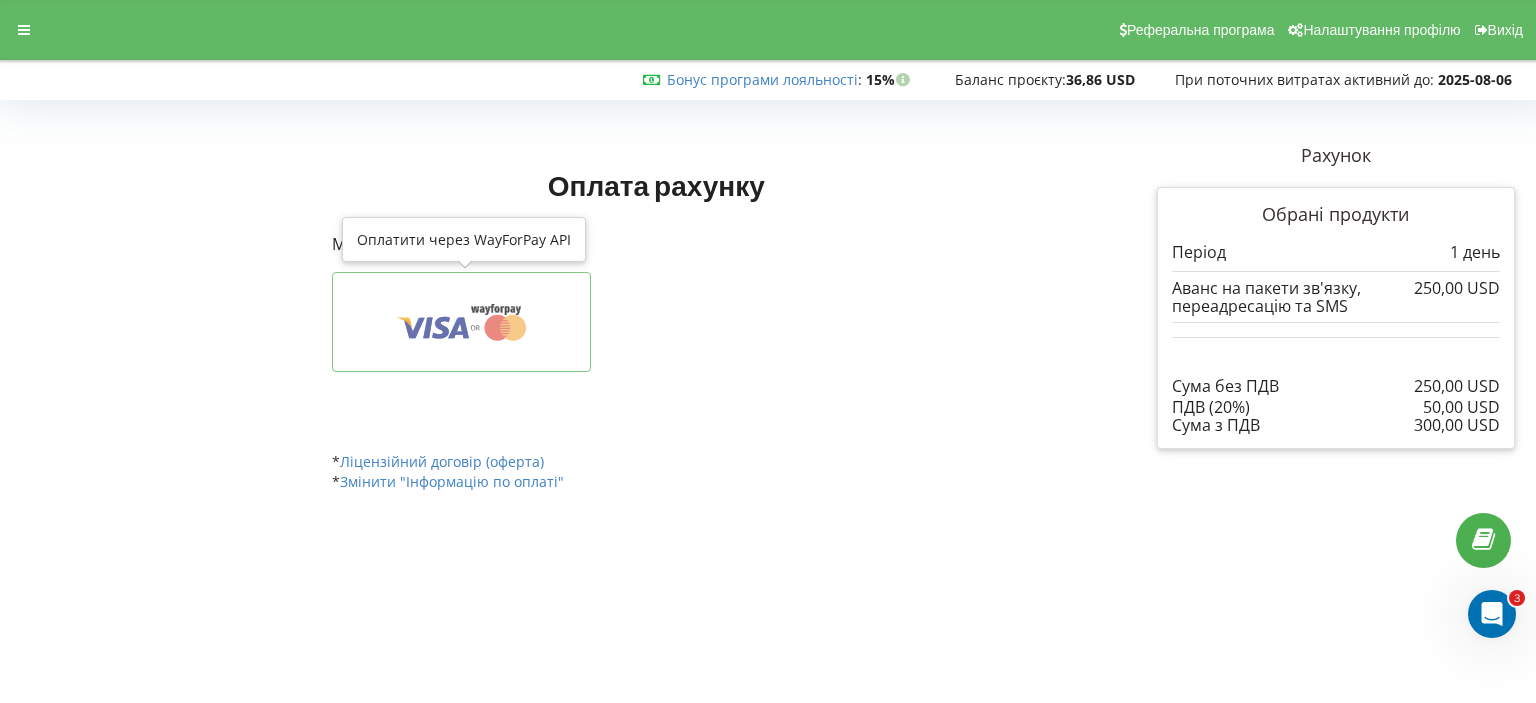 click 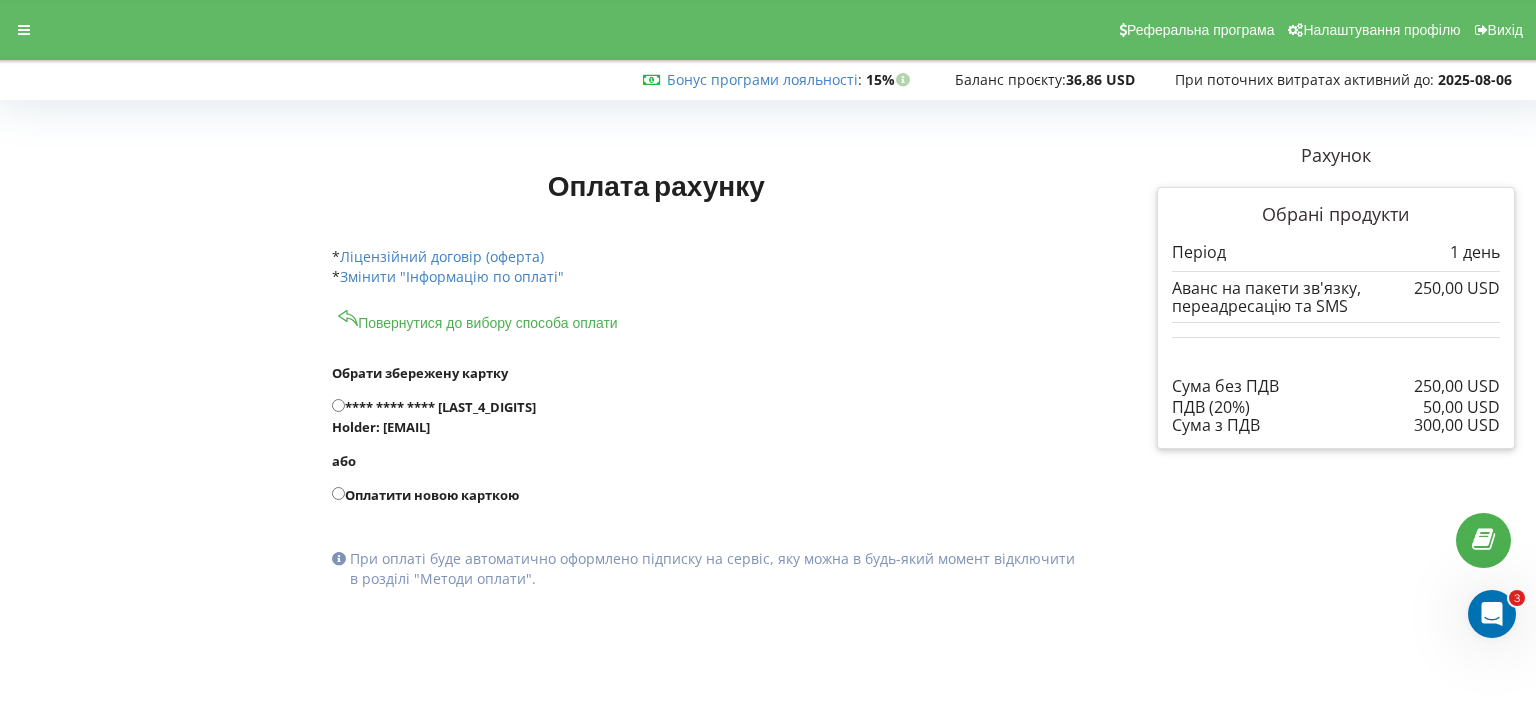 click on "**** **** **** 9357
Holder: dimagolubchyk@gmail.com" at bounding box center (704, 417) 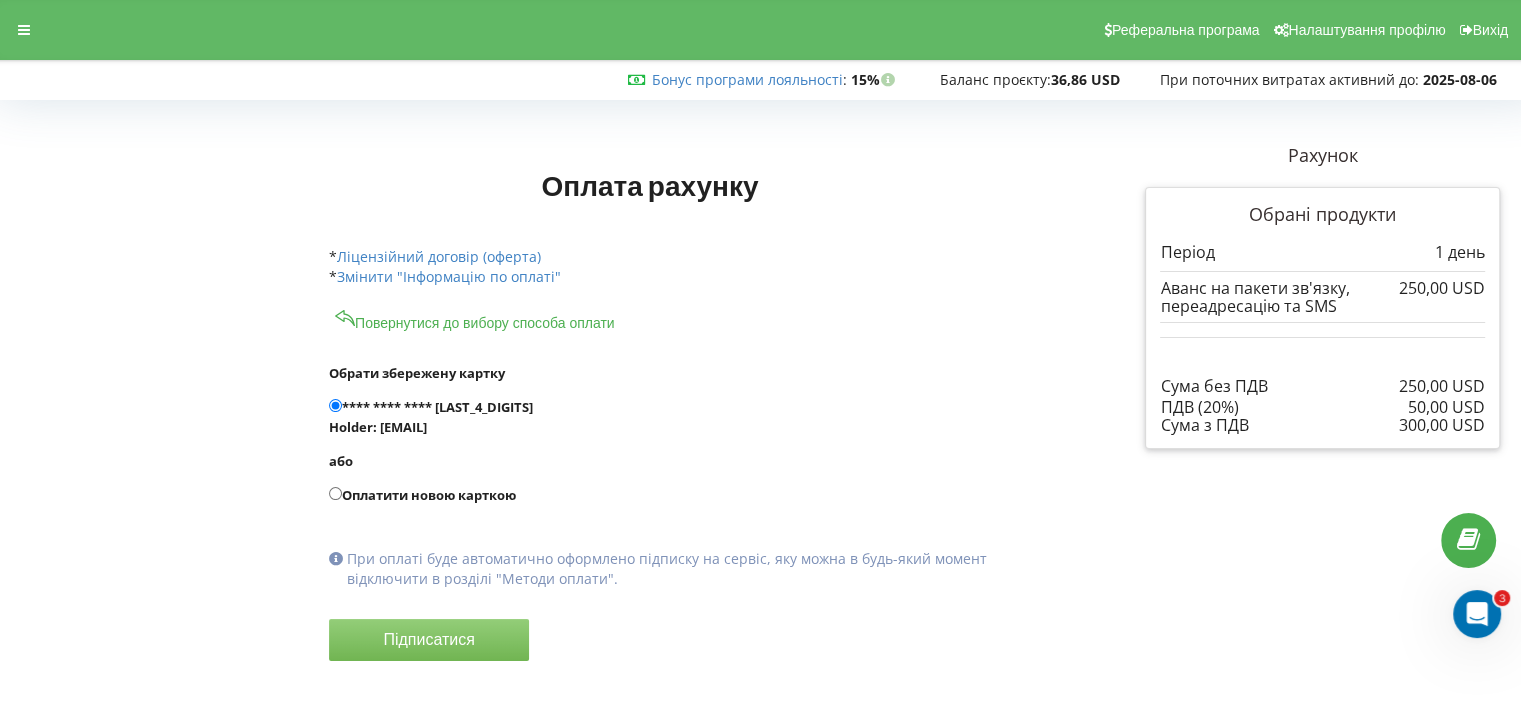 click on "Підписатися" at bounding box center (429, 640) 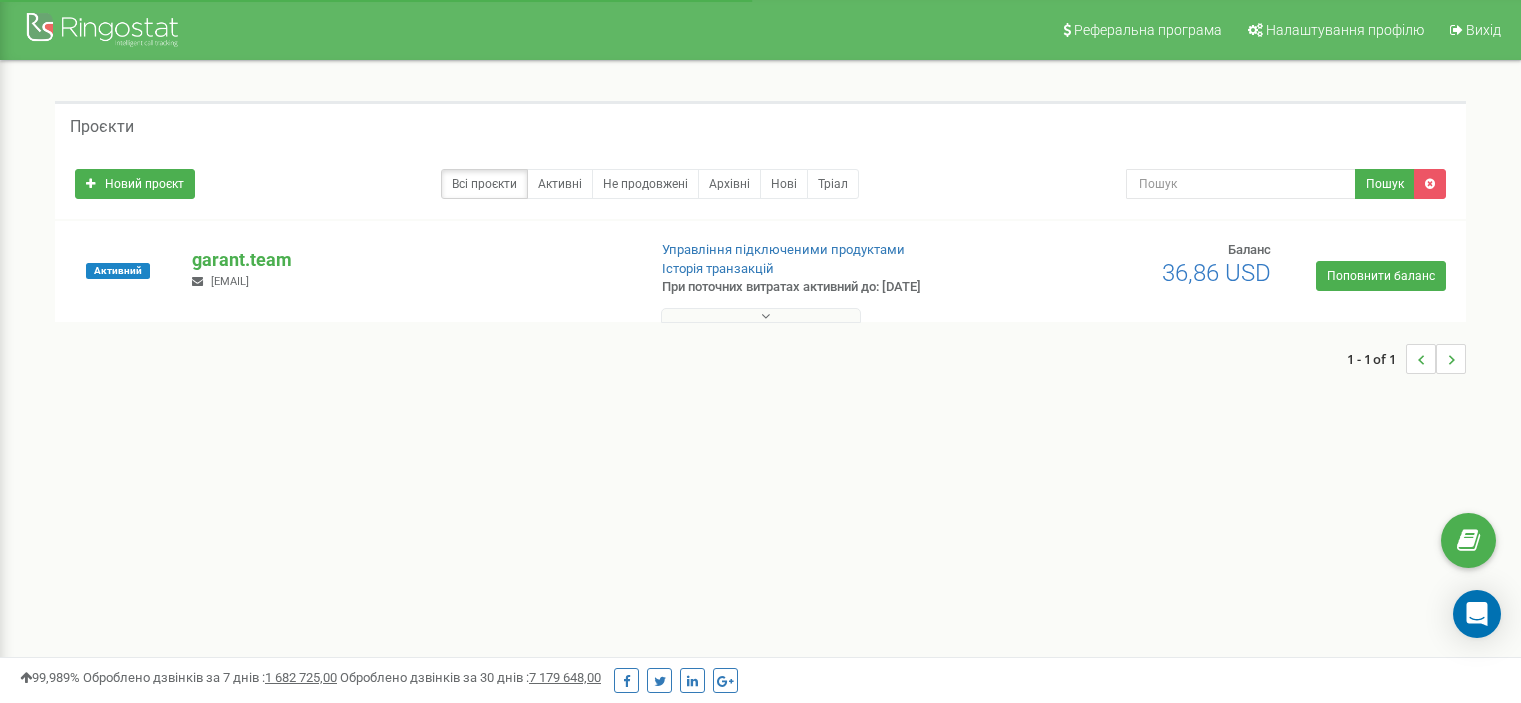 scroll, scrollTop: 0, scrollLeft: 0, axis: both 